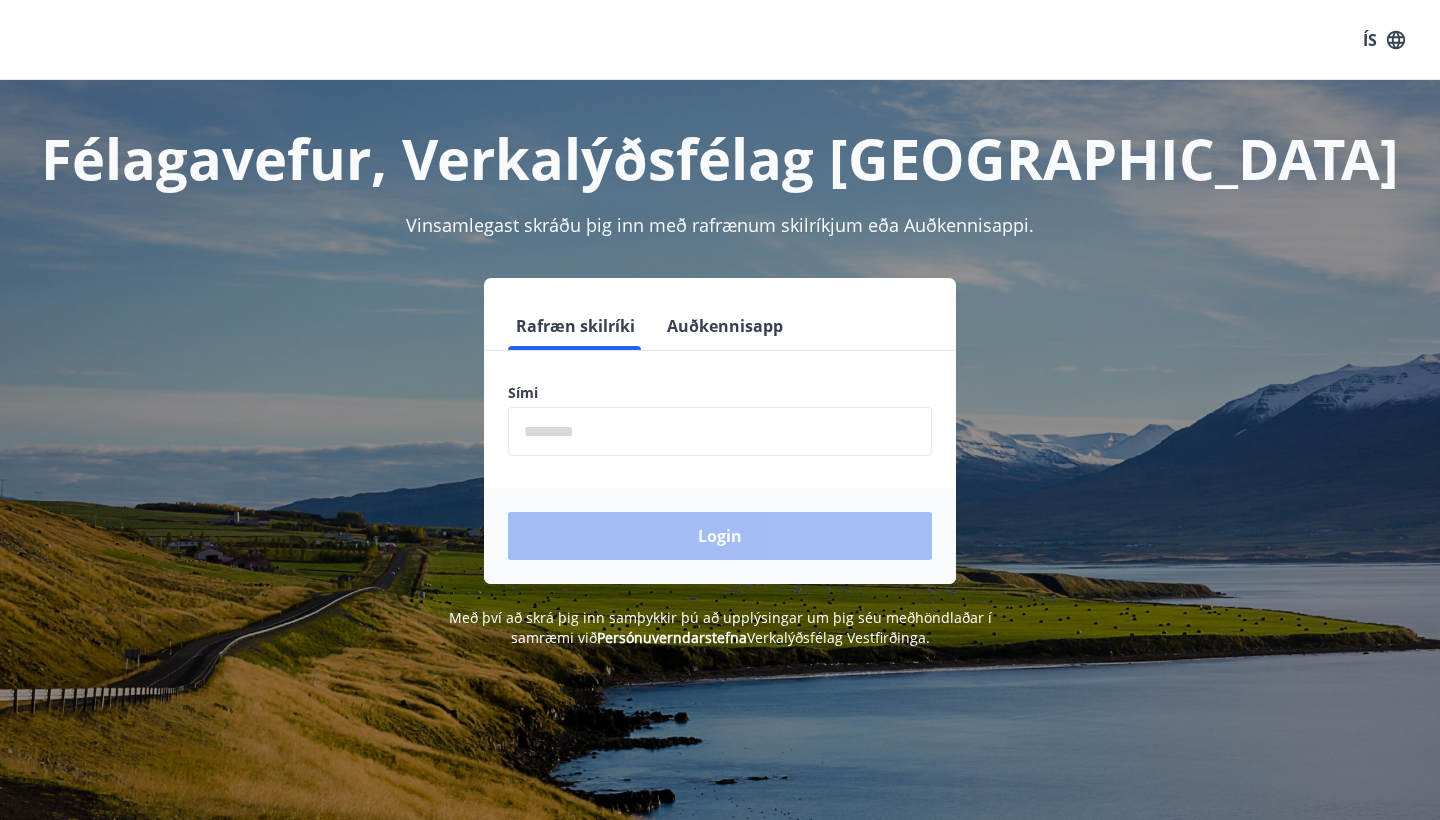 scroll, scrollTop: 0, scrollLeft: 0, axis: both 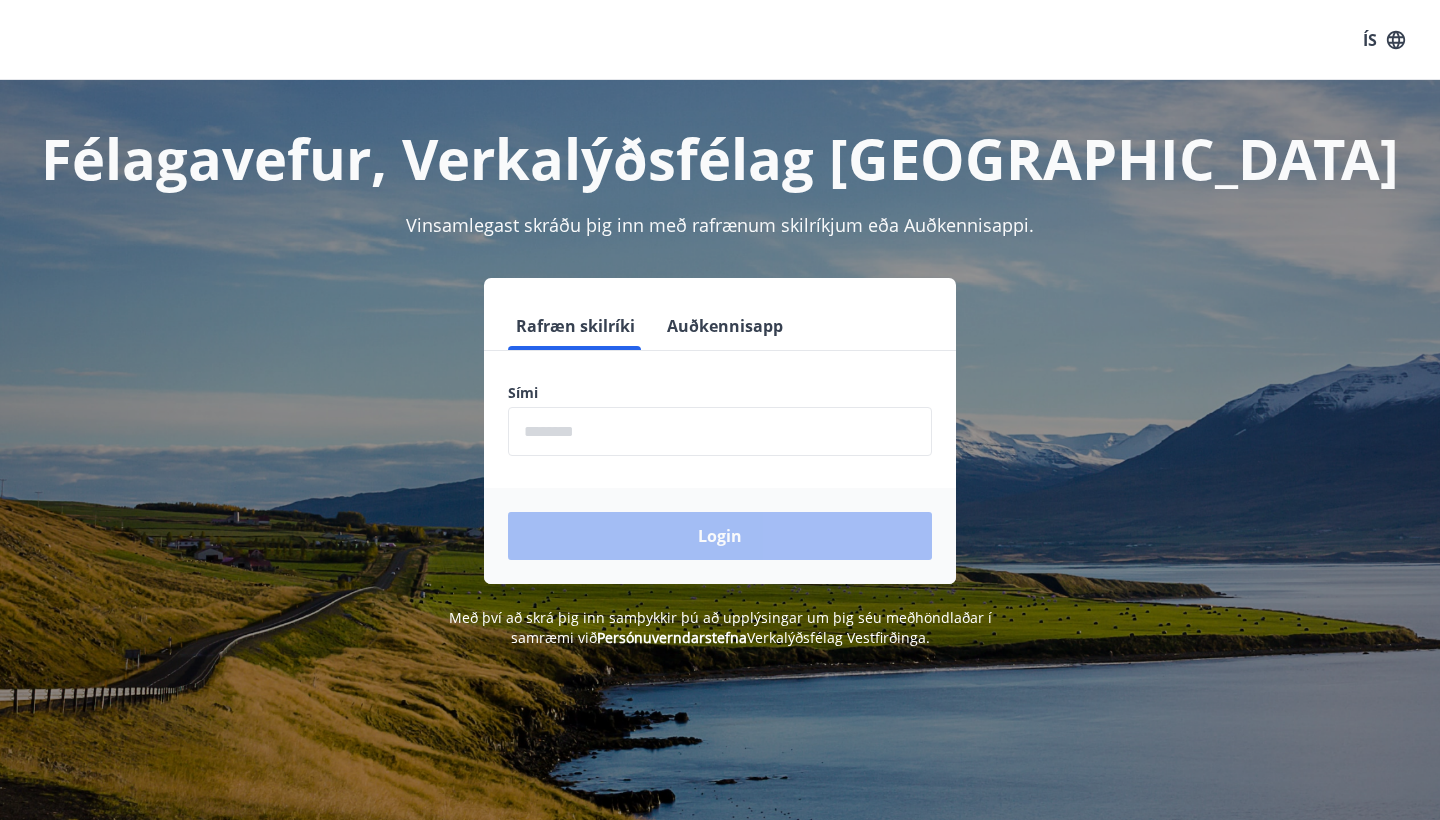 click at bounding box center [720, 431] 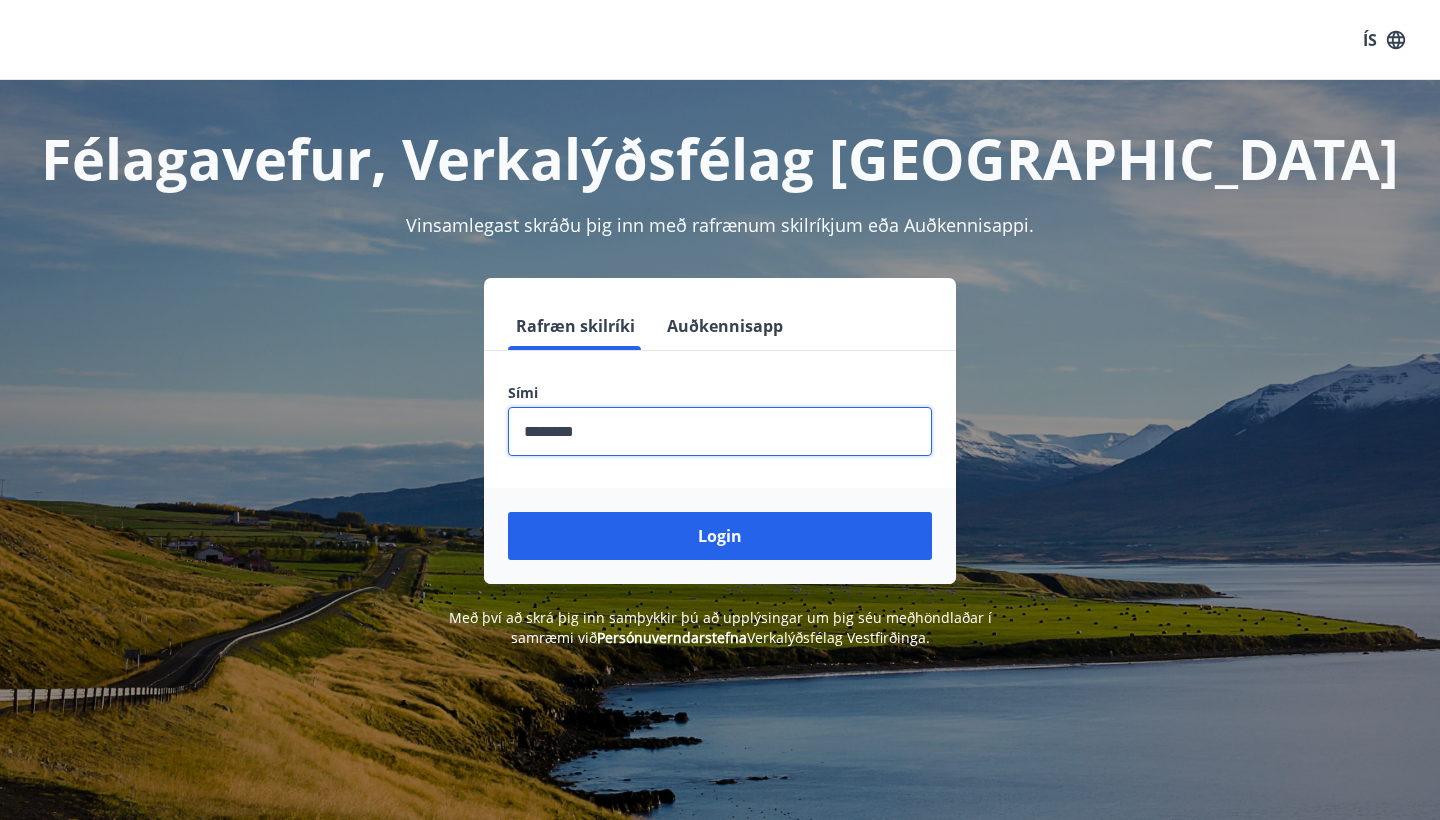 type on "********" 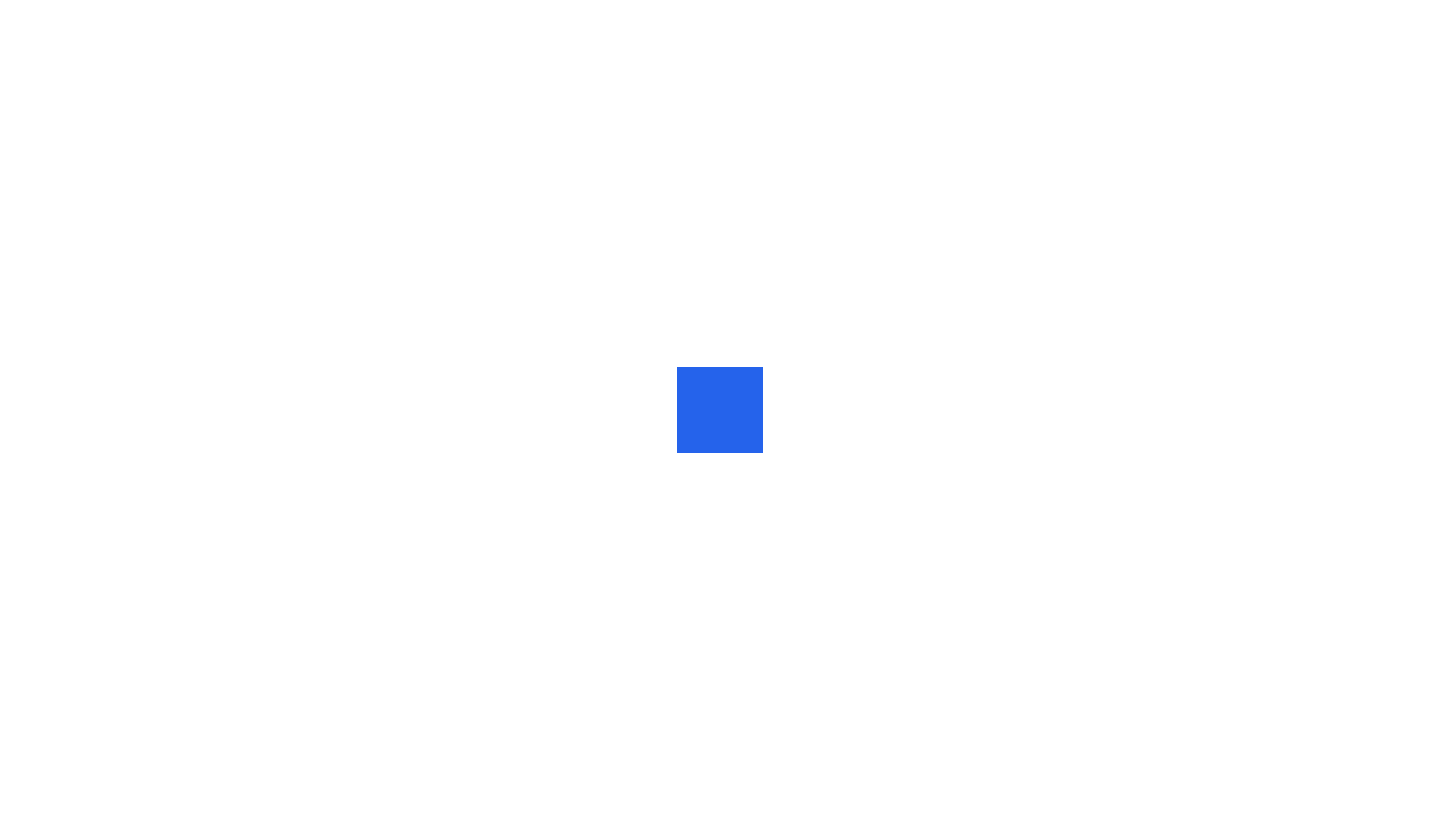 scroll, scrollTop: 0, scrollLeft: 0, axis: both 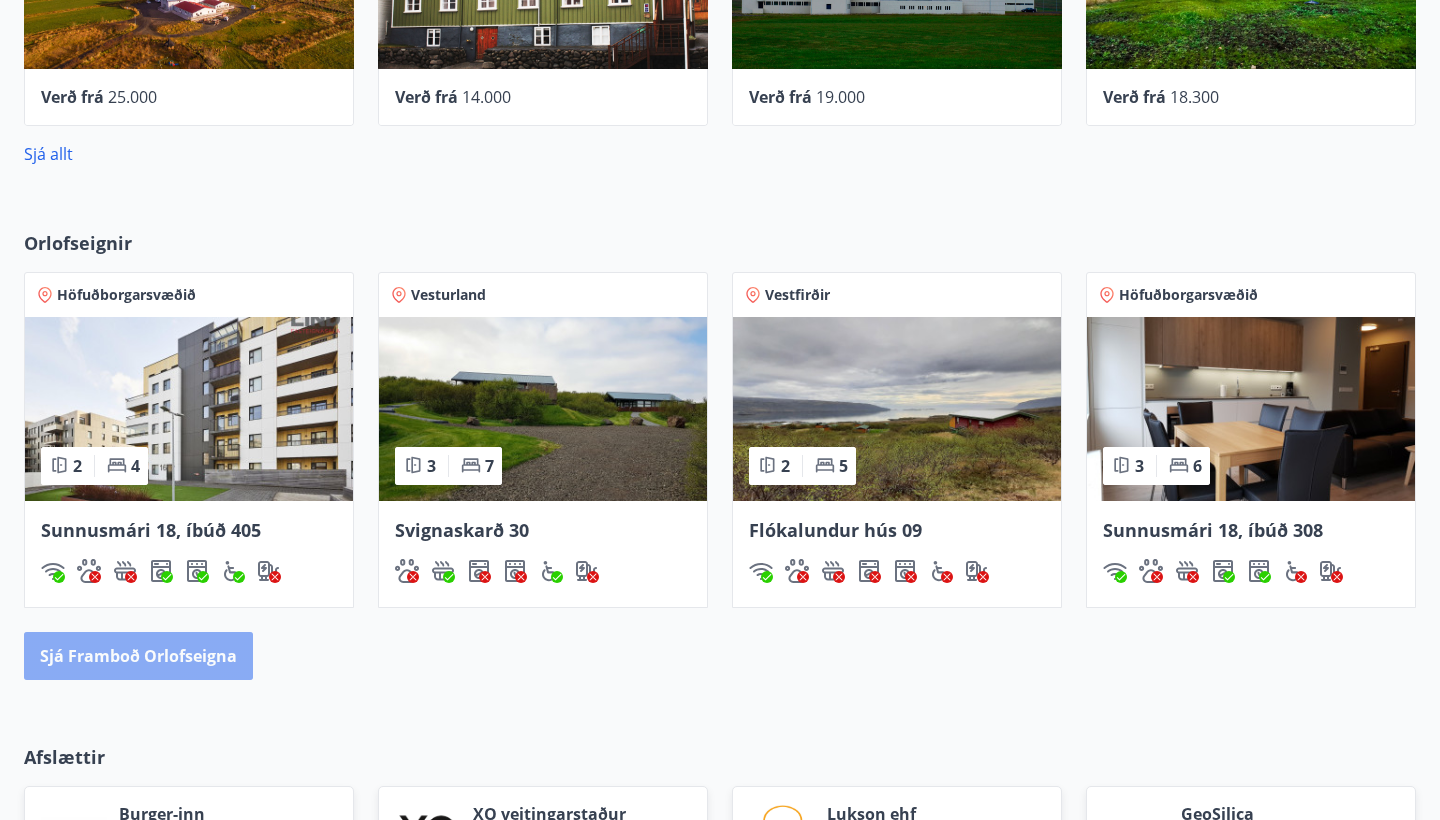 click on "Sjá framboð orlofseigna" at bounding box center [138, 656] 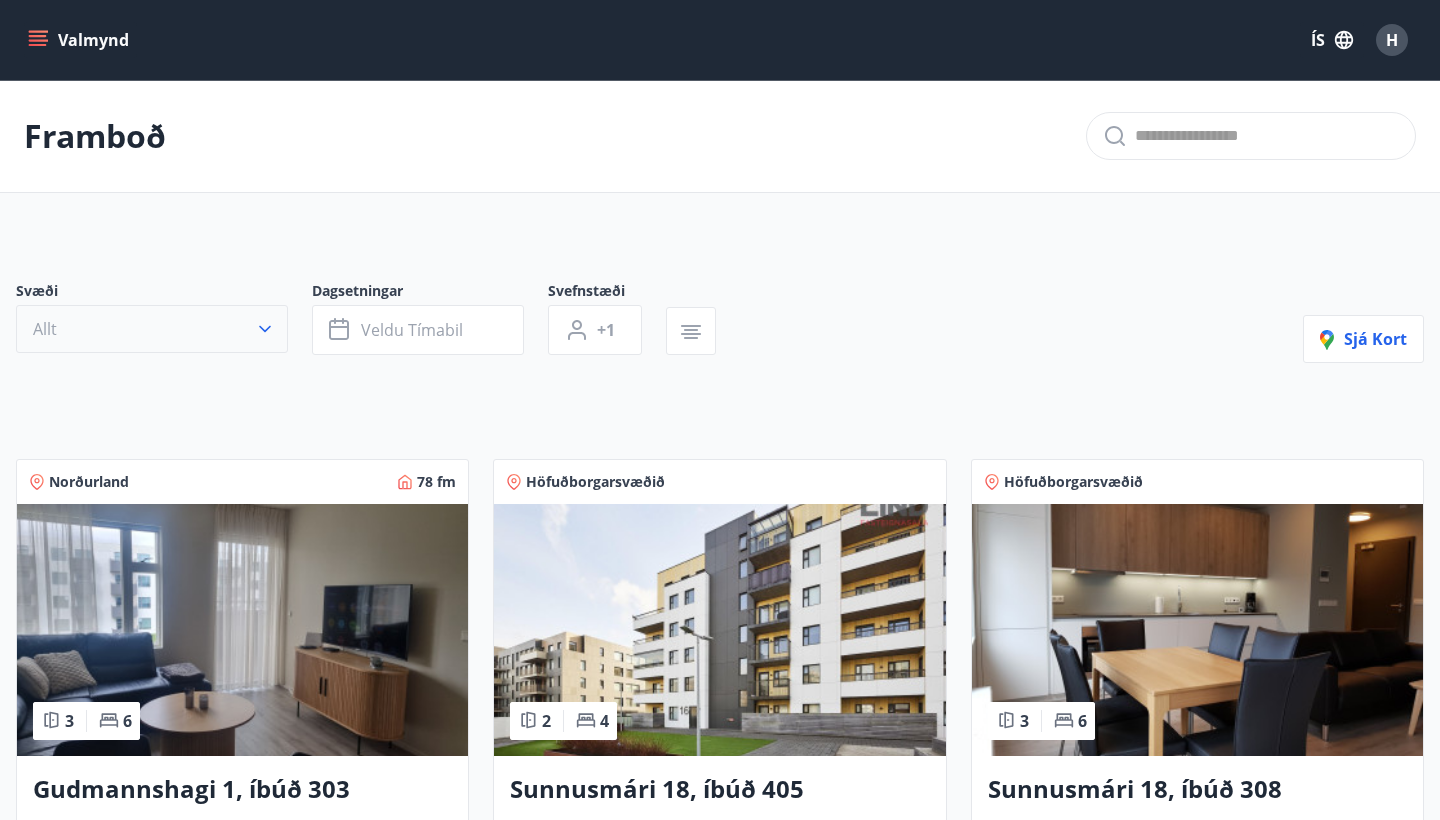 click 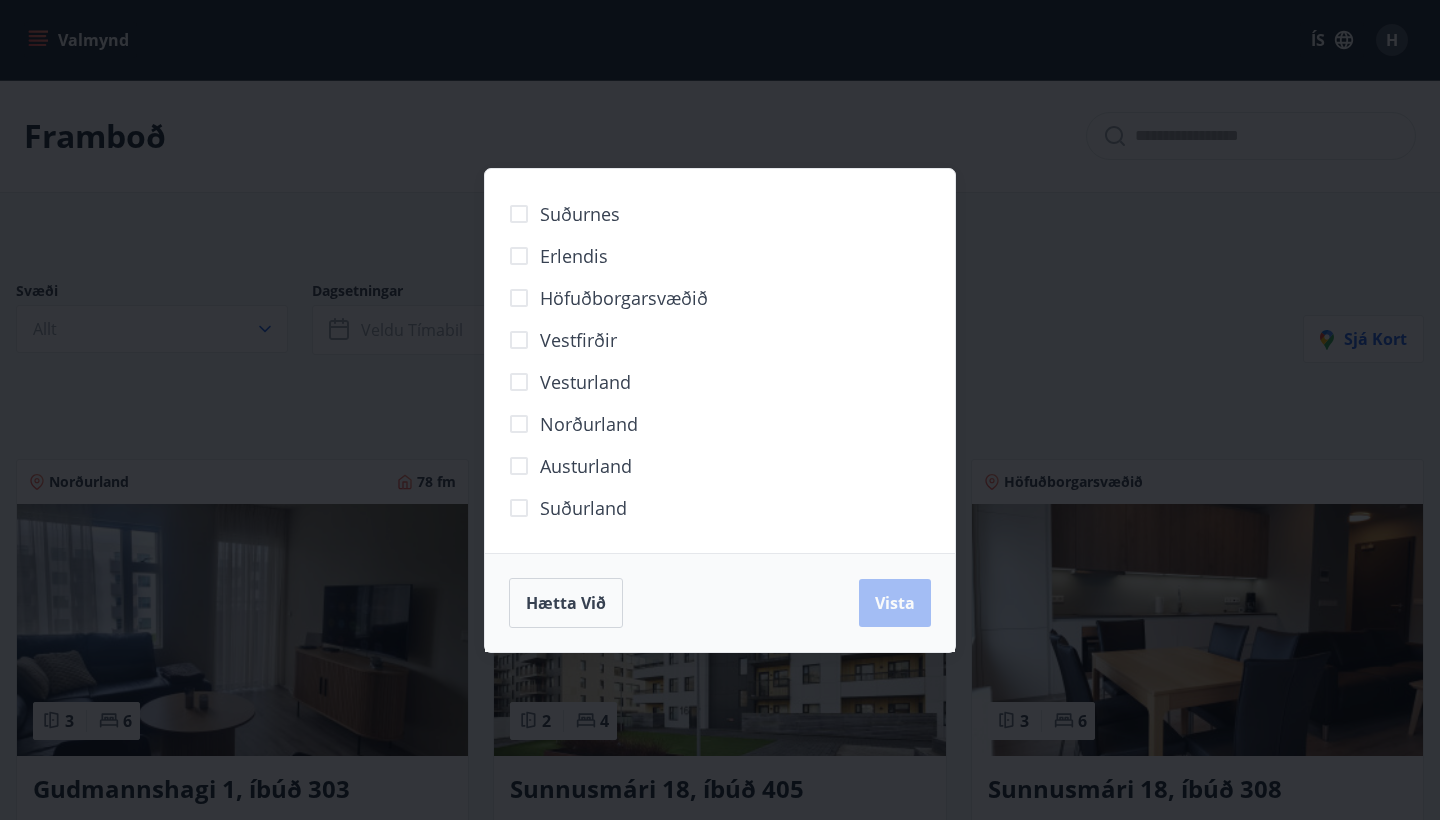 click on "Suðurland" at bounding box center [583, 508] 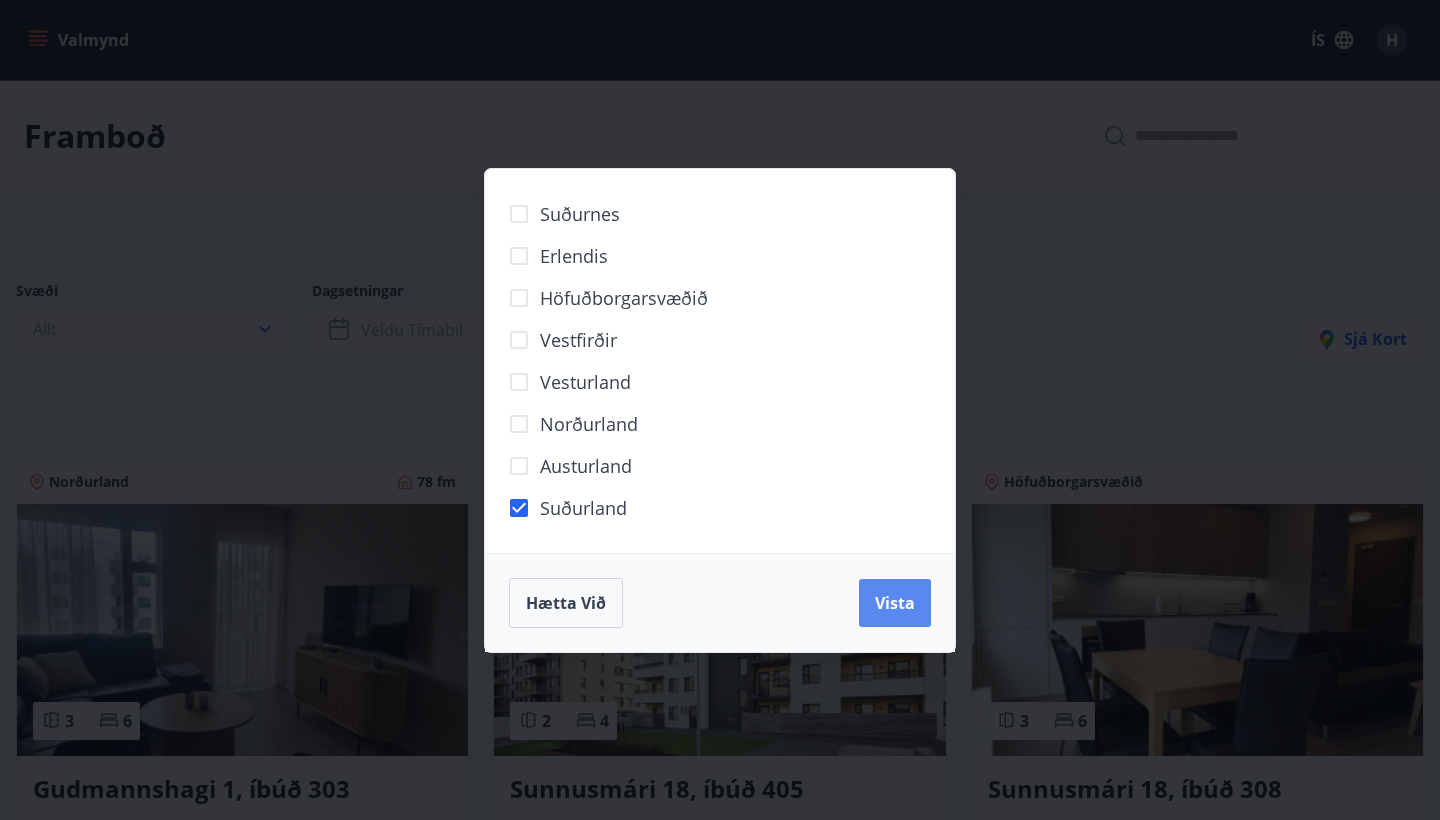 click on "Vista" at bounding box center (895, 603) 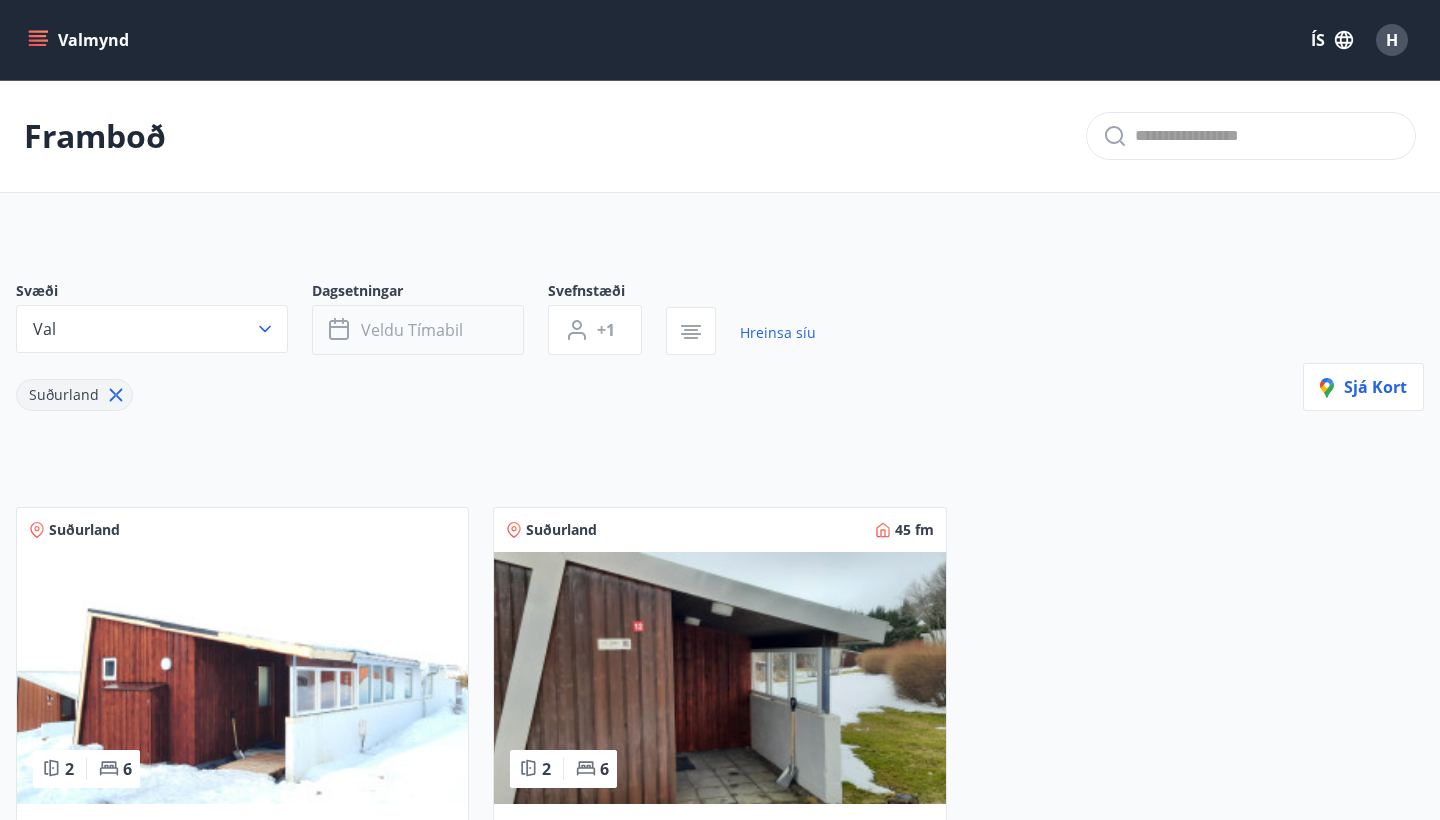 click 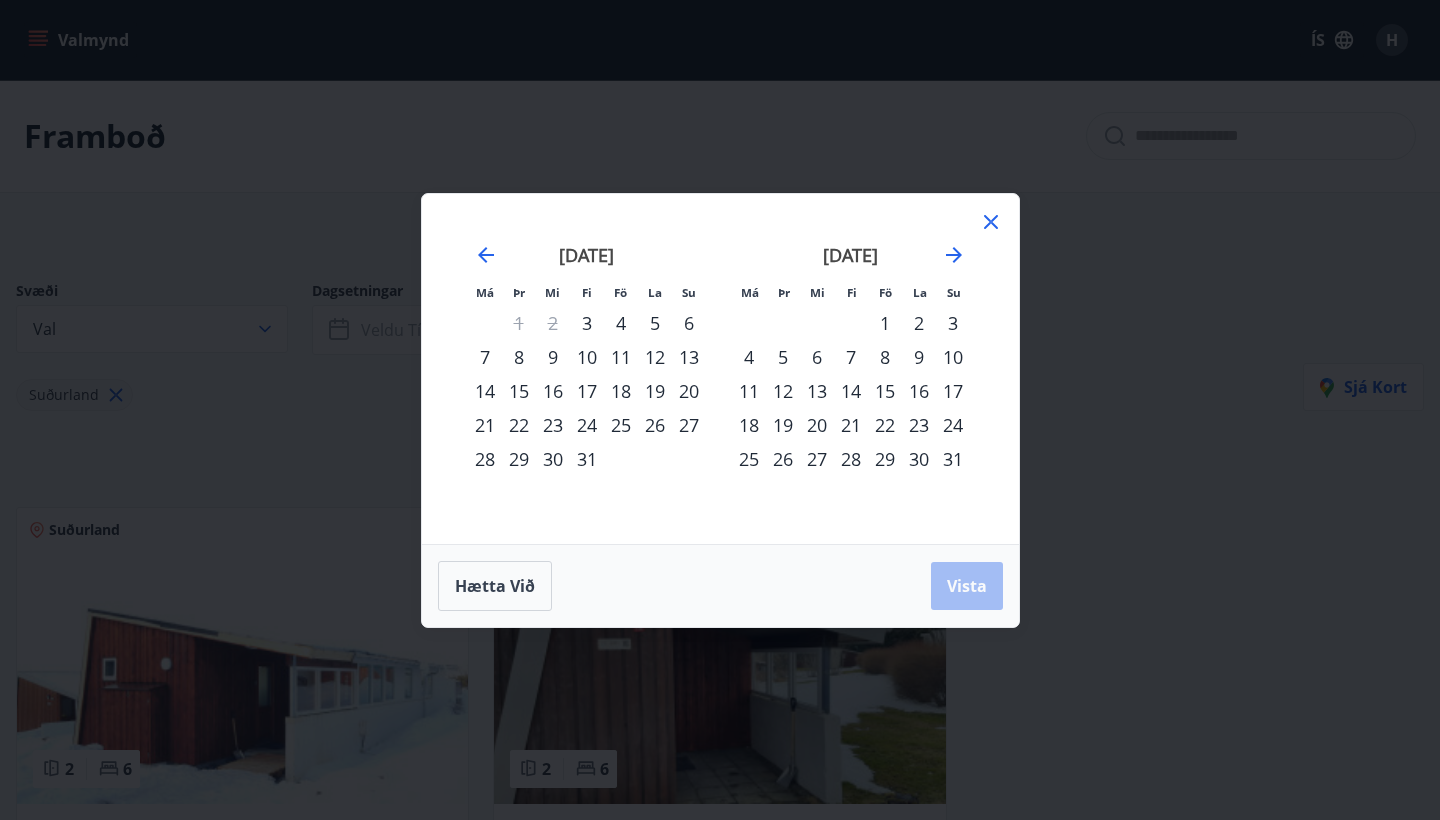 click on "1" at bounding box center [885, 323] 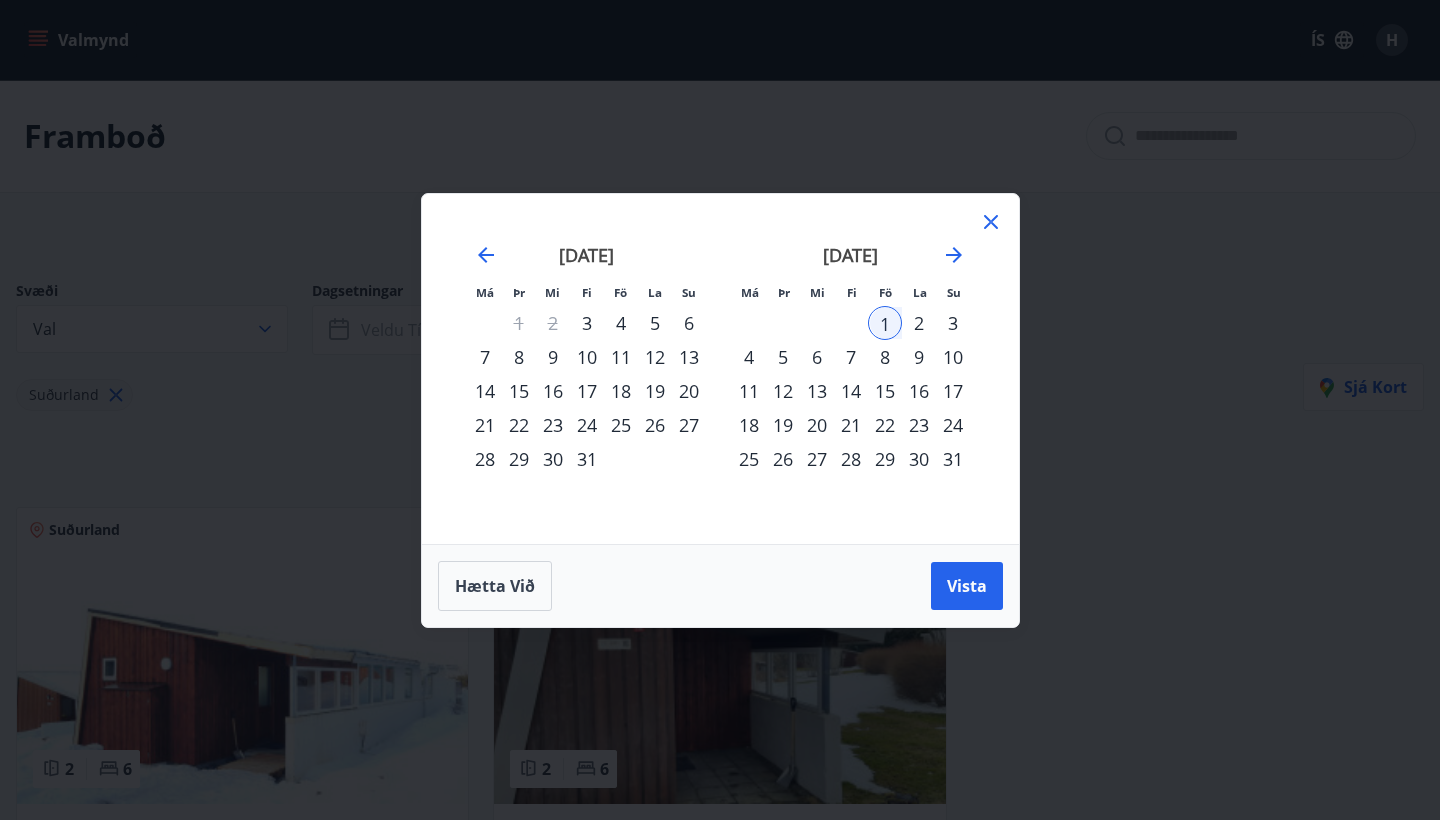 click on "8" at bounding box center [885, 357] 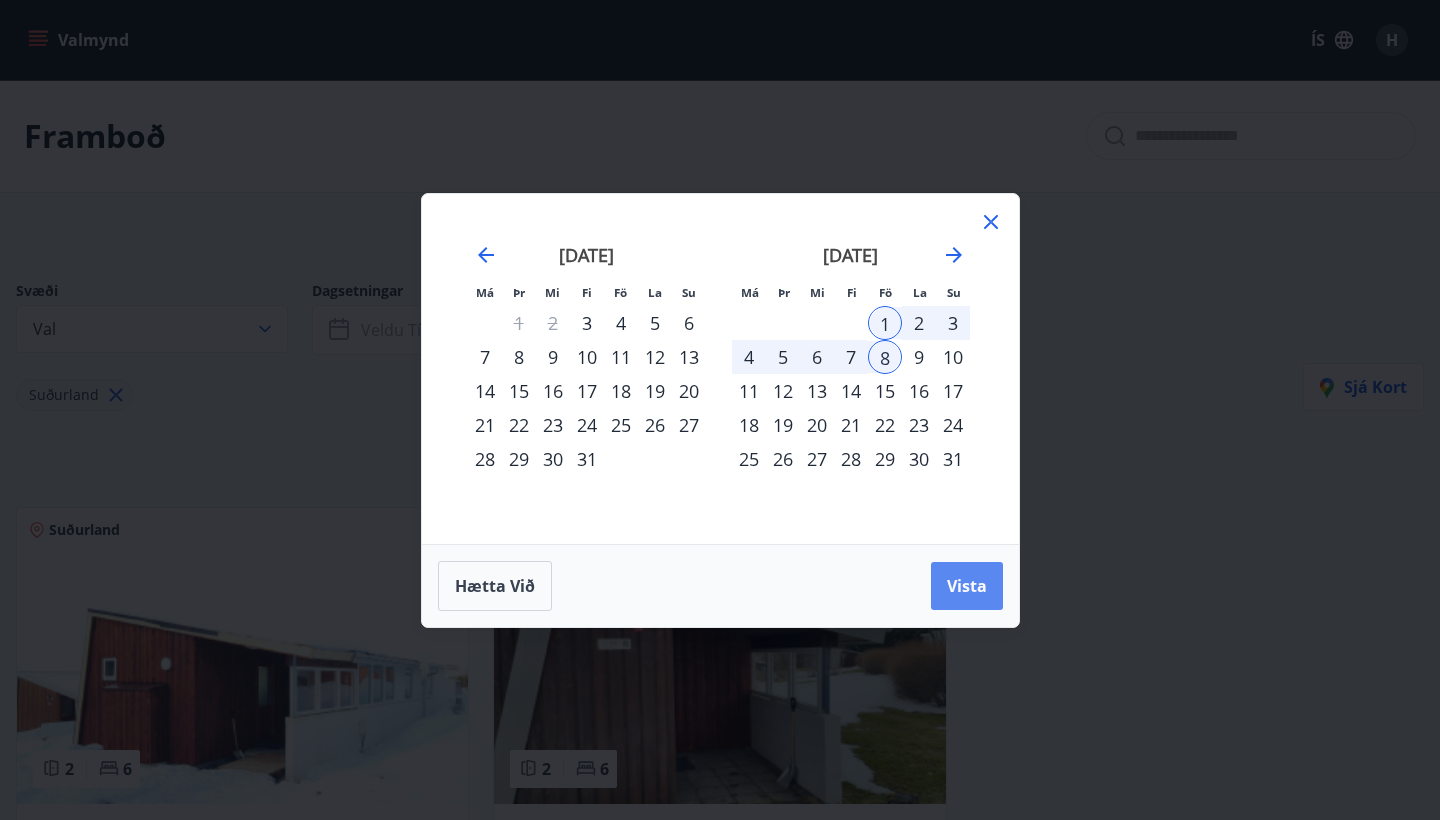 click on "Vista" at bounding box center [967, 586] 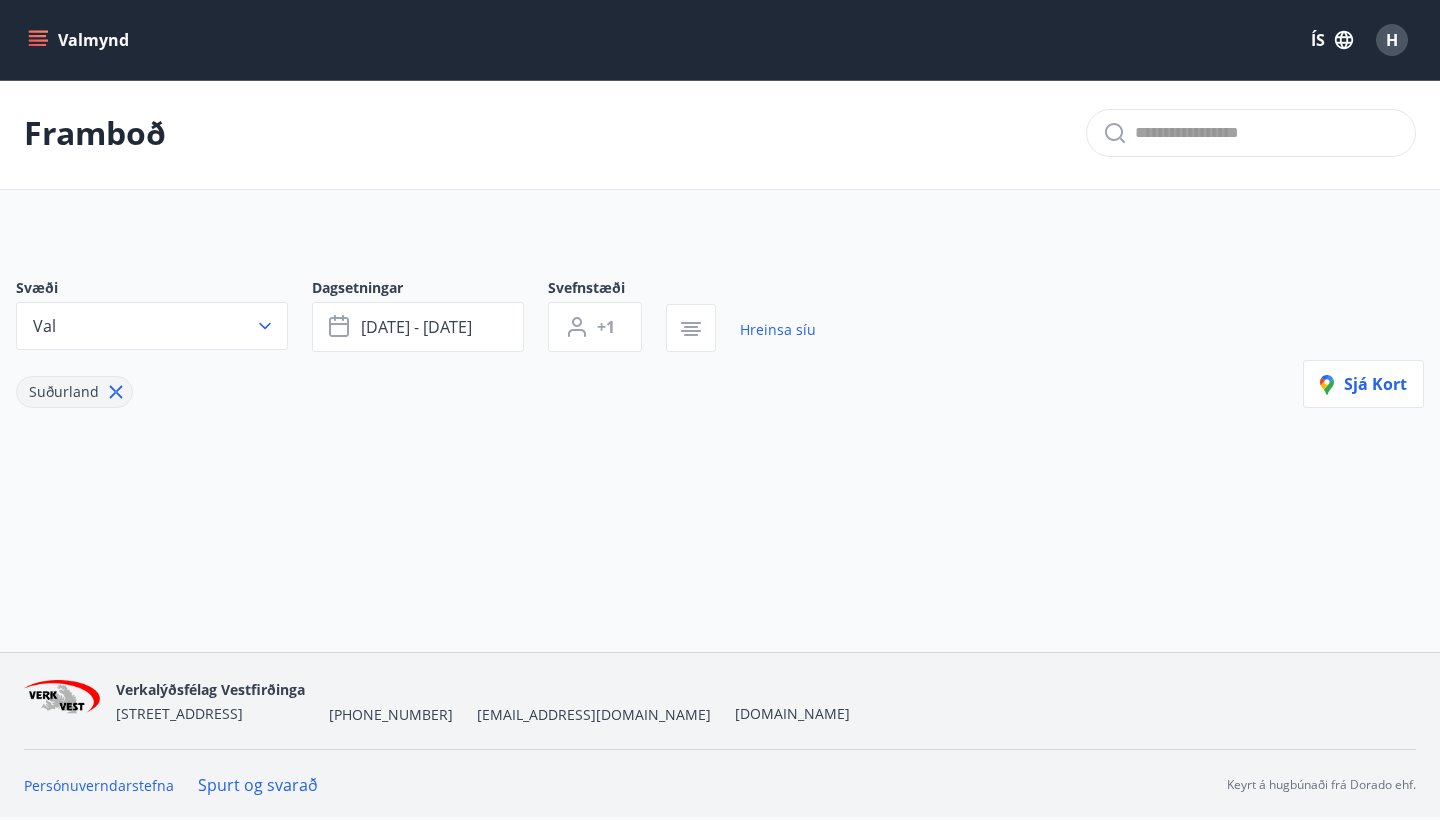 scroll, scrollTop: 3, scrollLeft: 0, axis: vertical 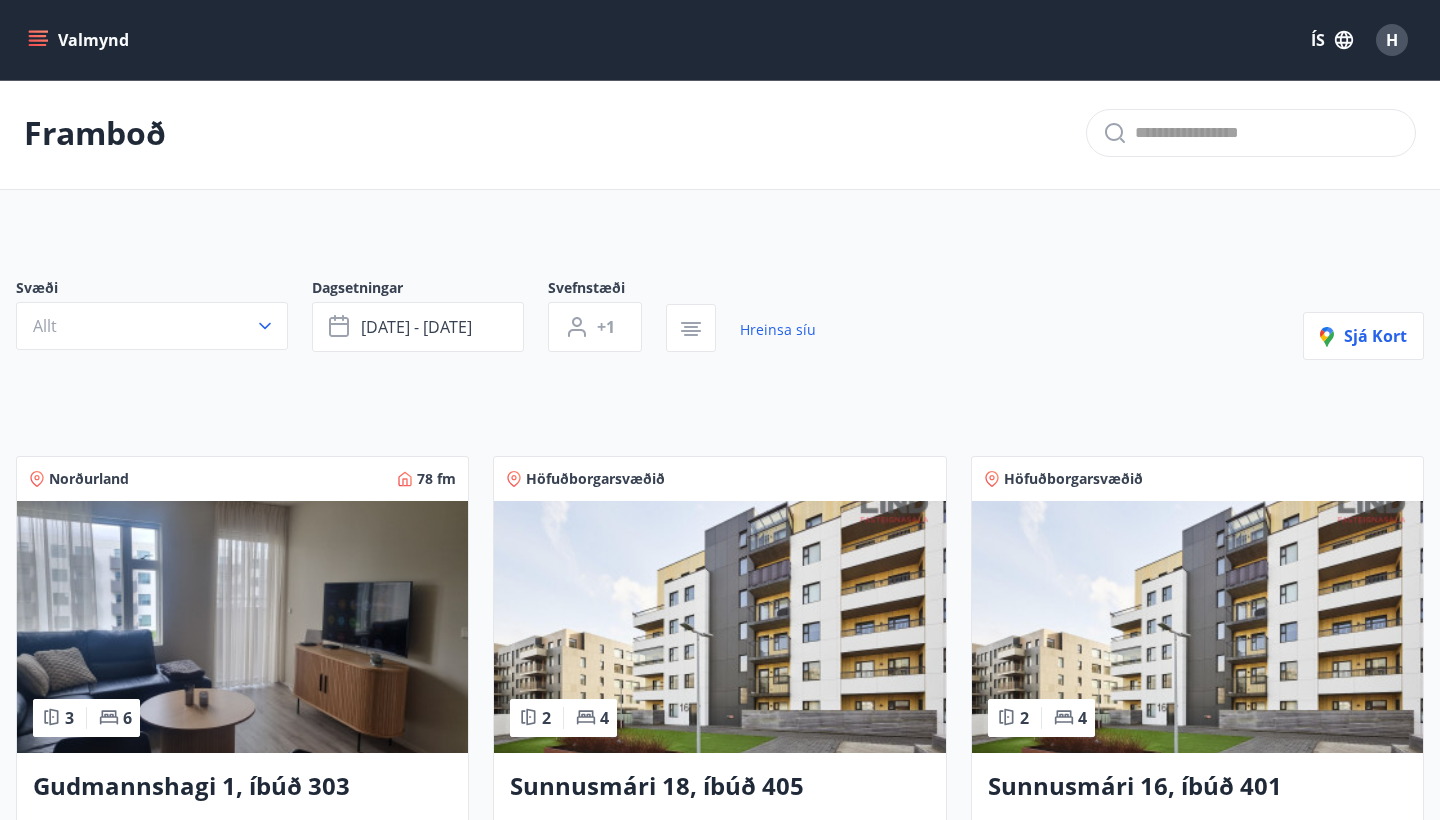 click on "Sunnusmári 18, íbúð 405" at bounding box center (719, 787) 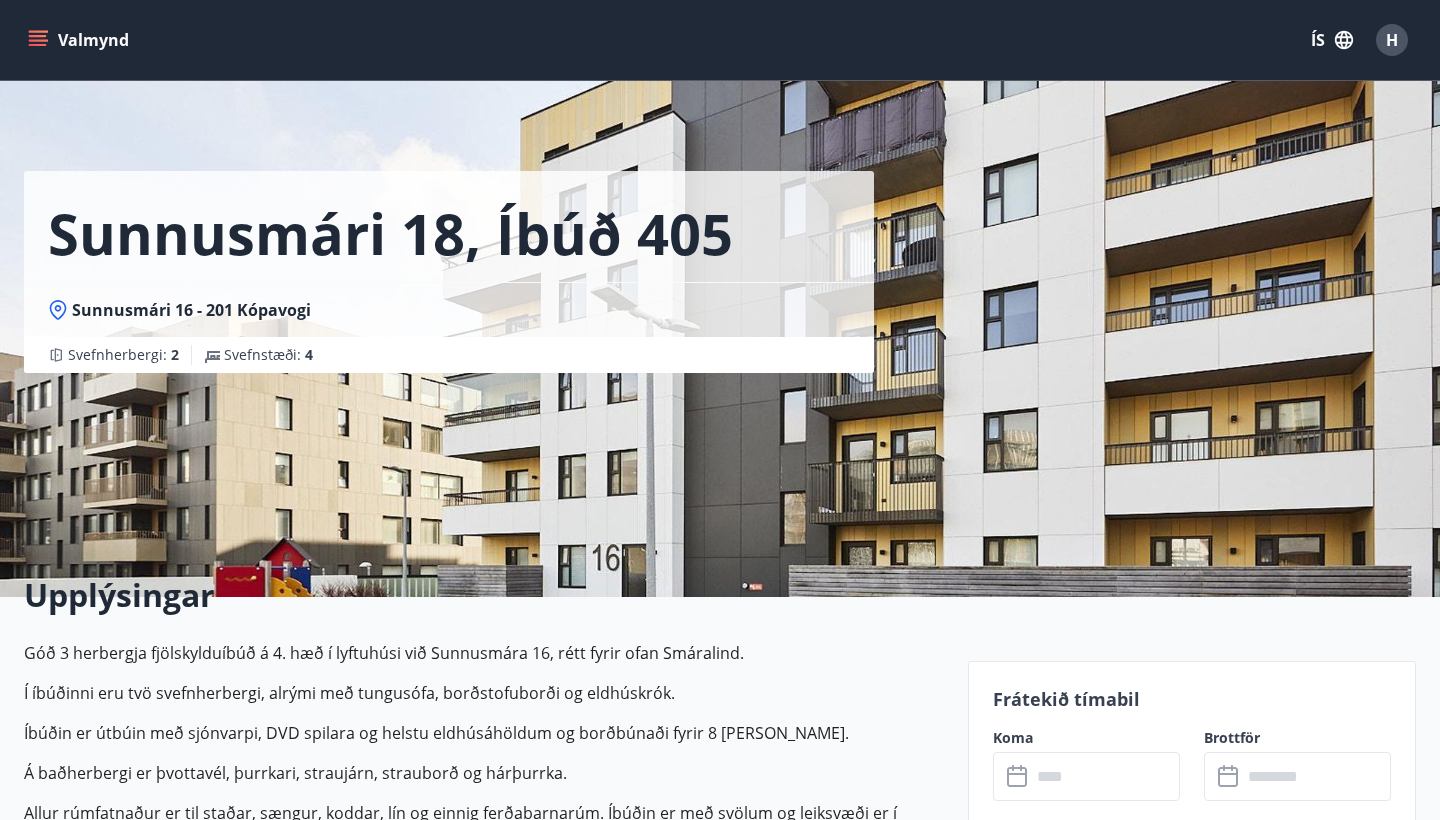 scroll, scrollTop: 0, scrollLeft: 0, axis: both 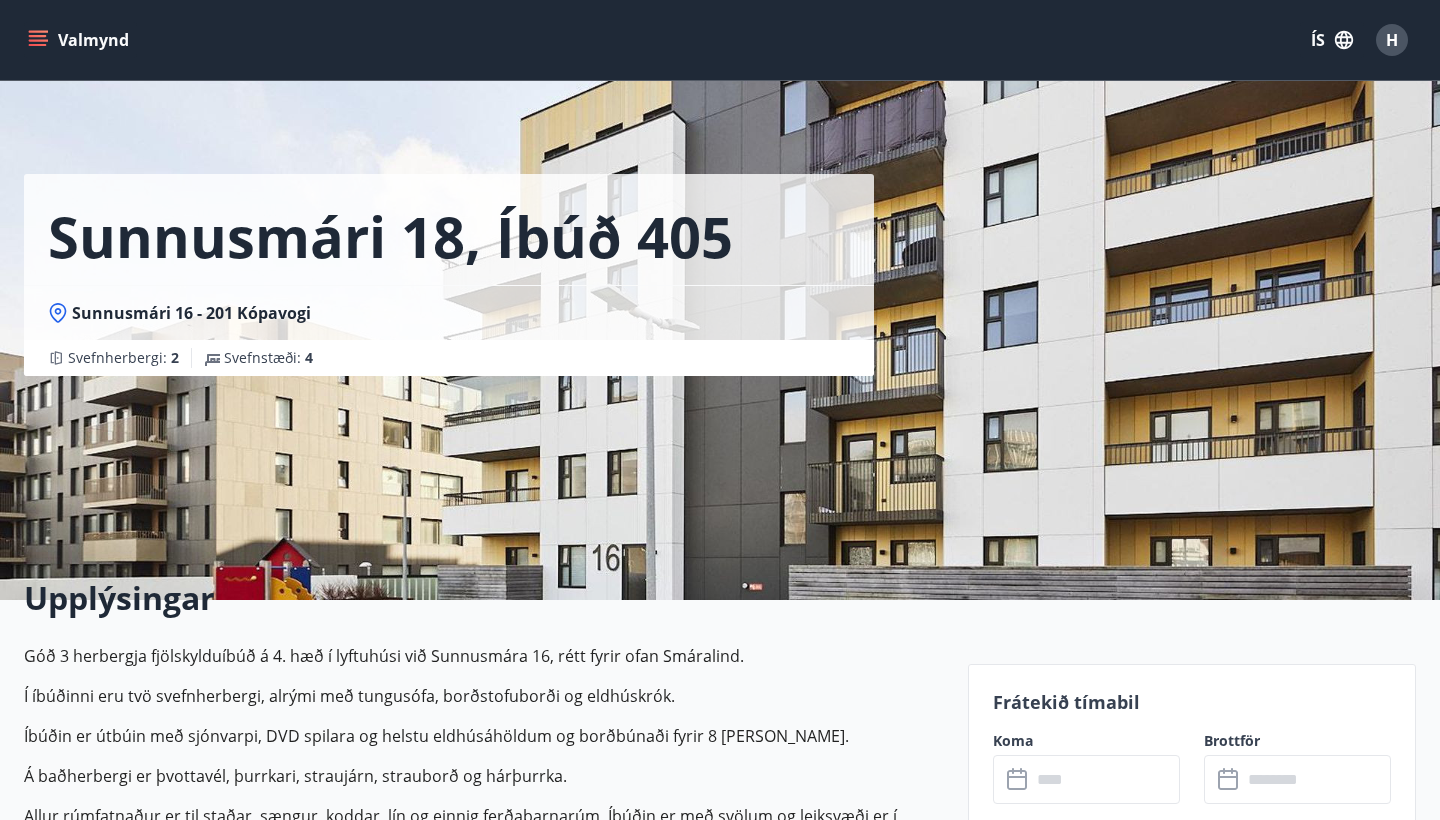 click at bounding box center (1105, 779) 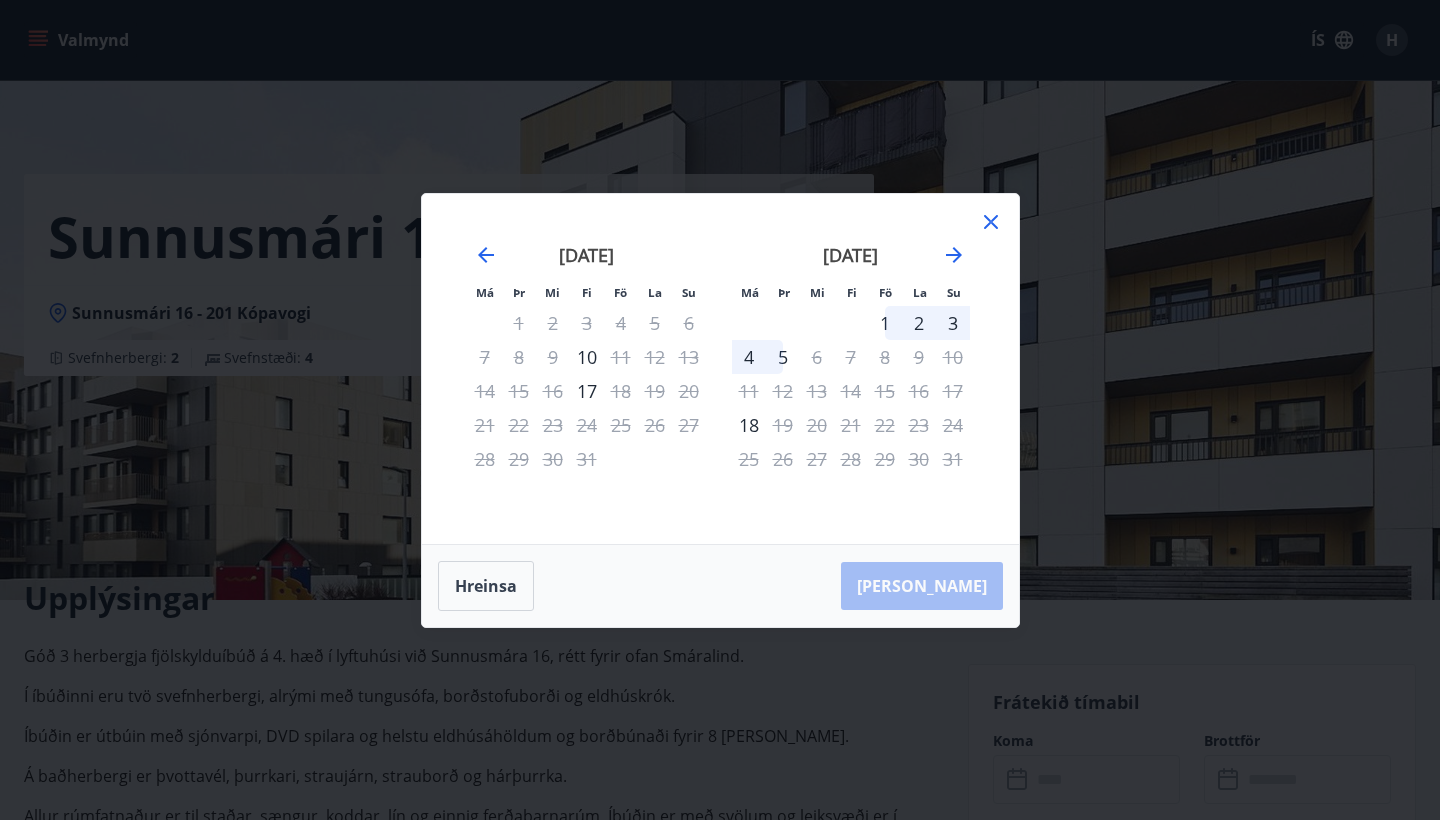 click 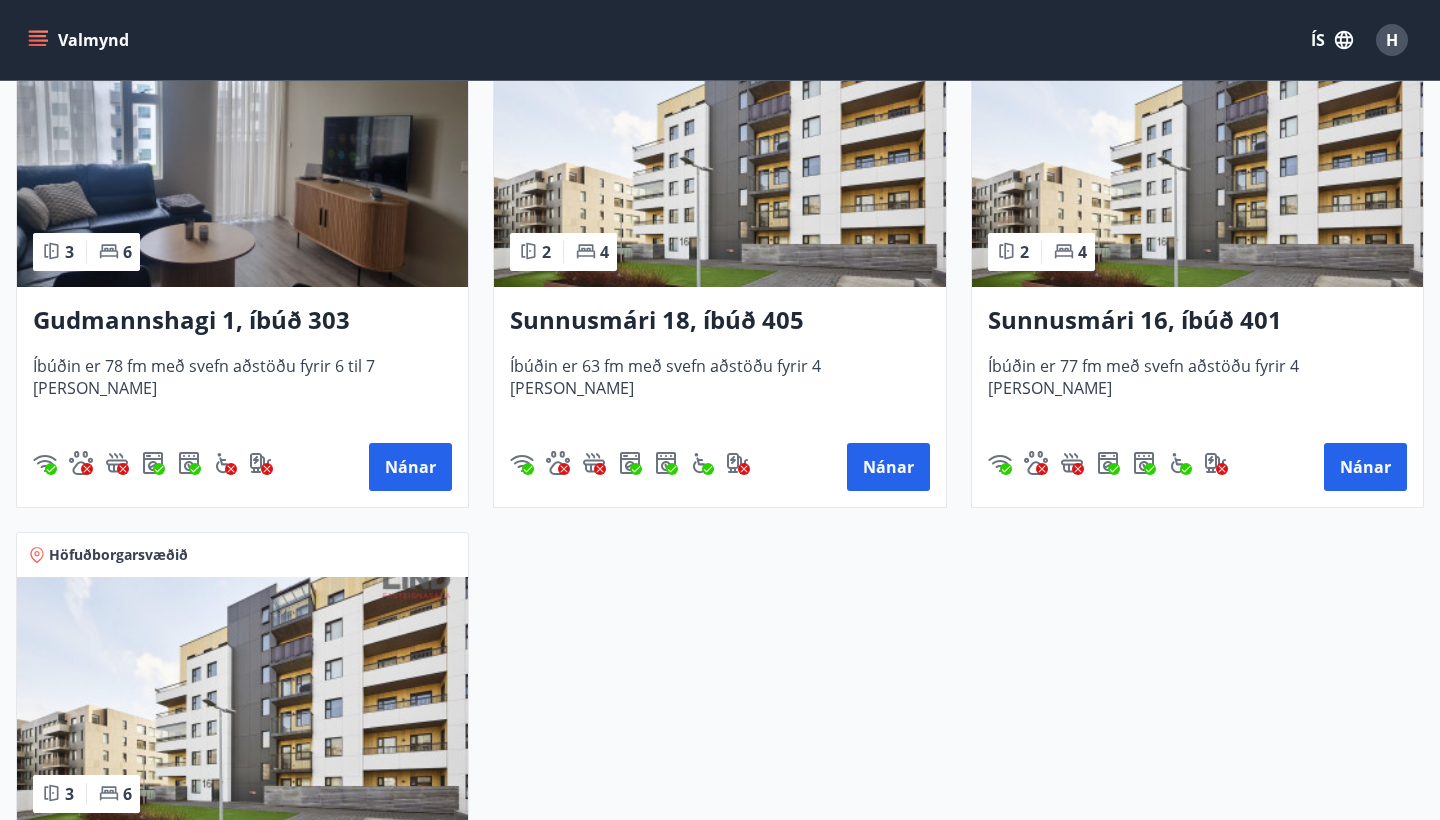scroll, scrollTop: 461, scrollLeft: 0, axis: vertical 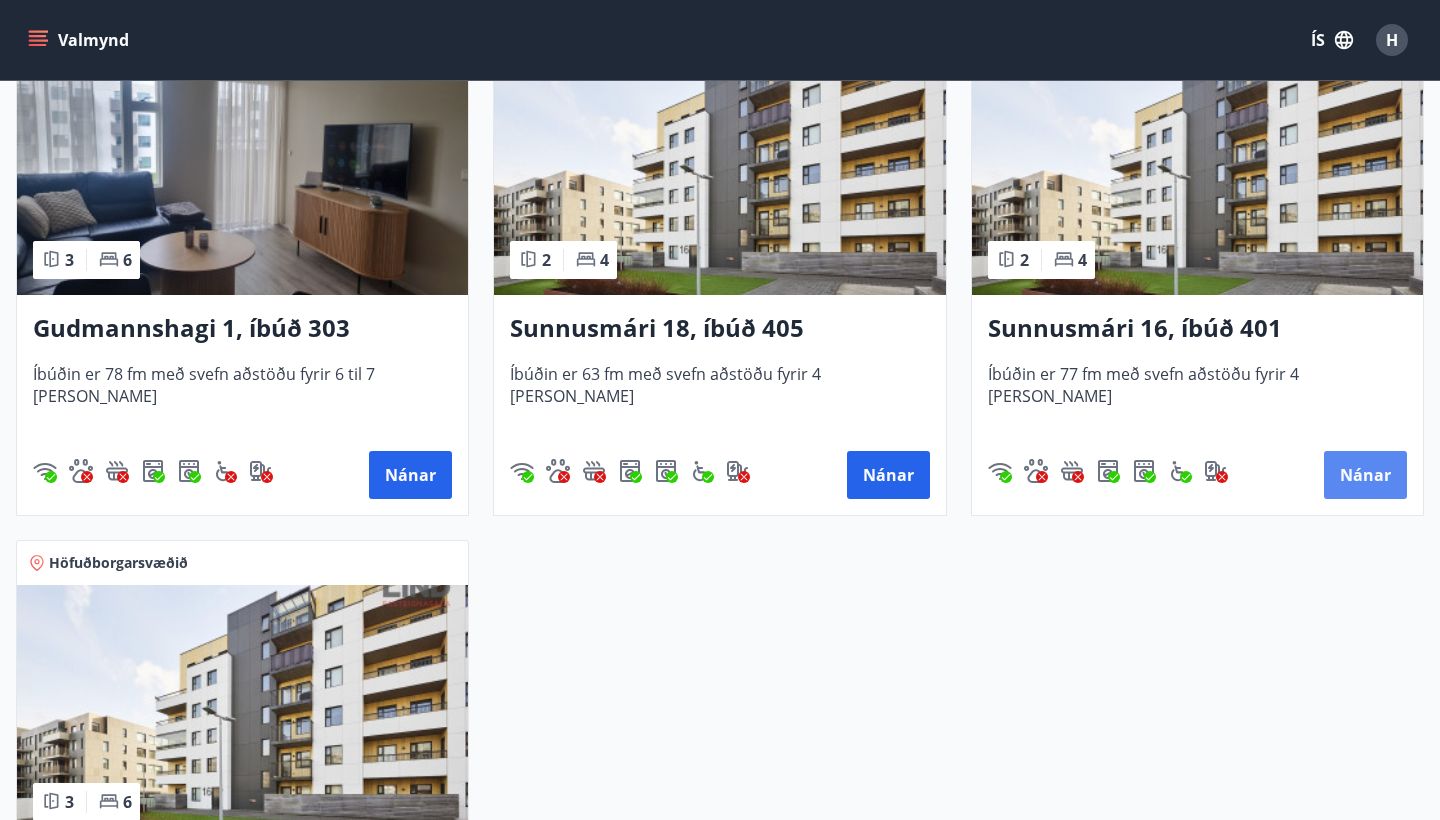 click on "Nánar" at bounding box center [1365, 475] 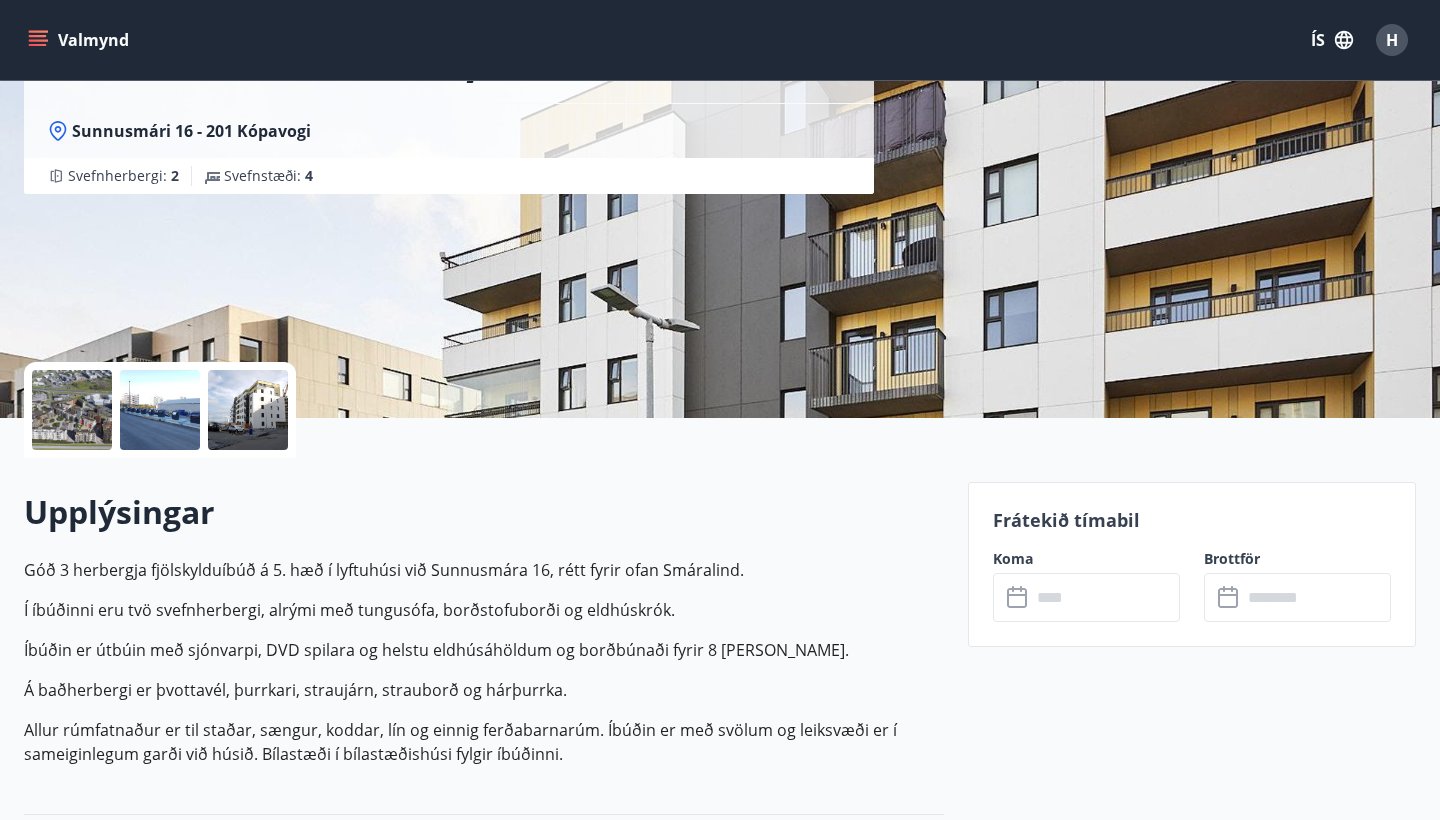 scroll, scrollTop: 193, scrollLeft: 0, axis: vertical 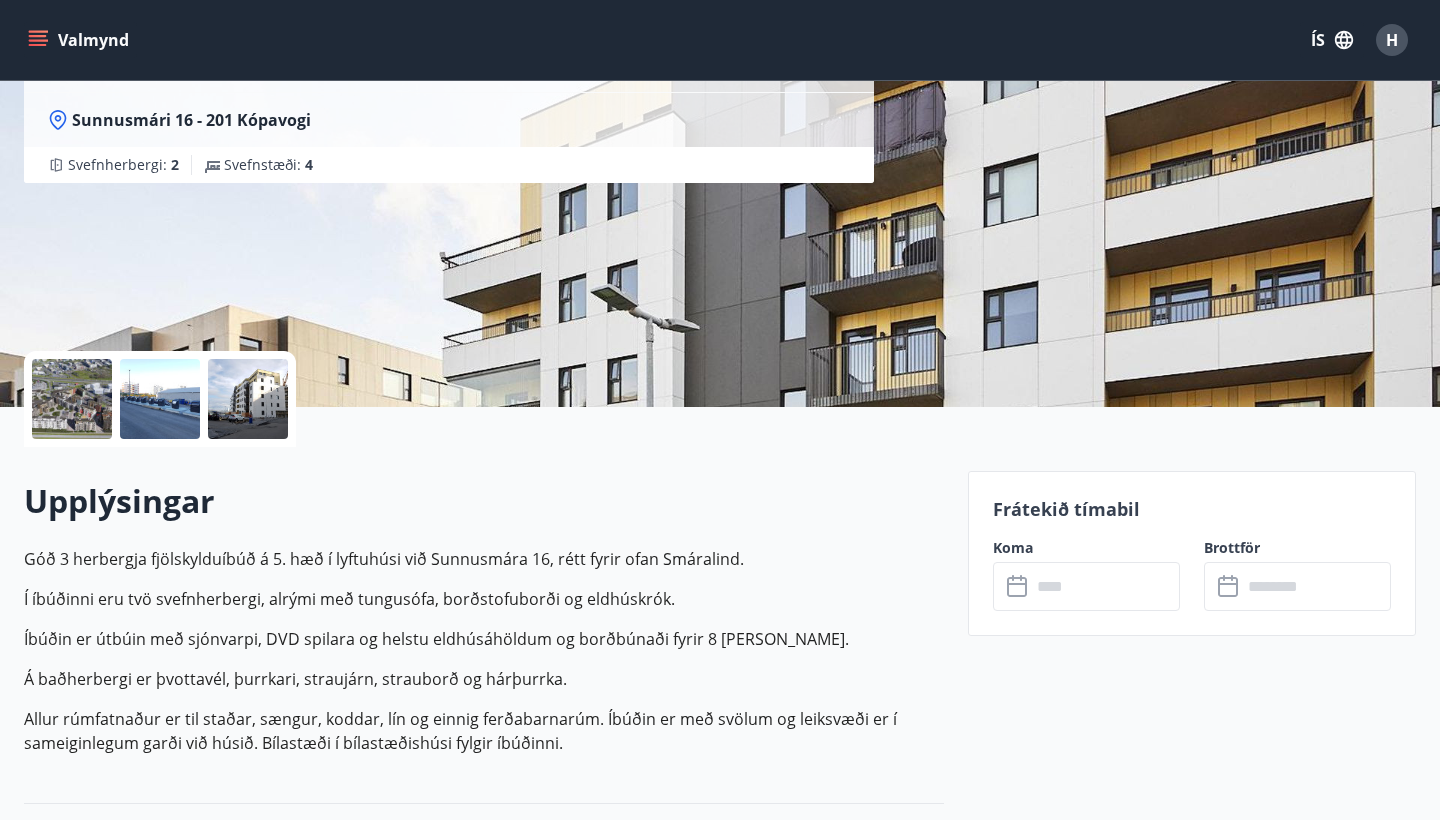 click 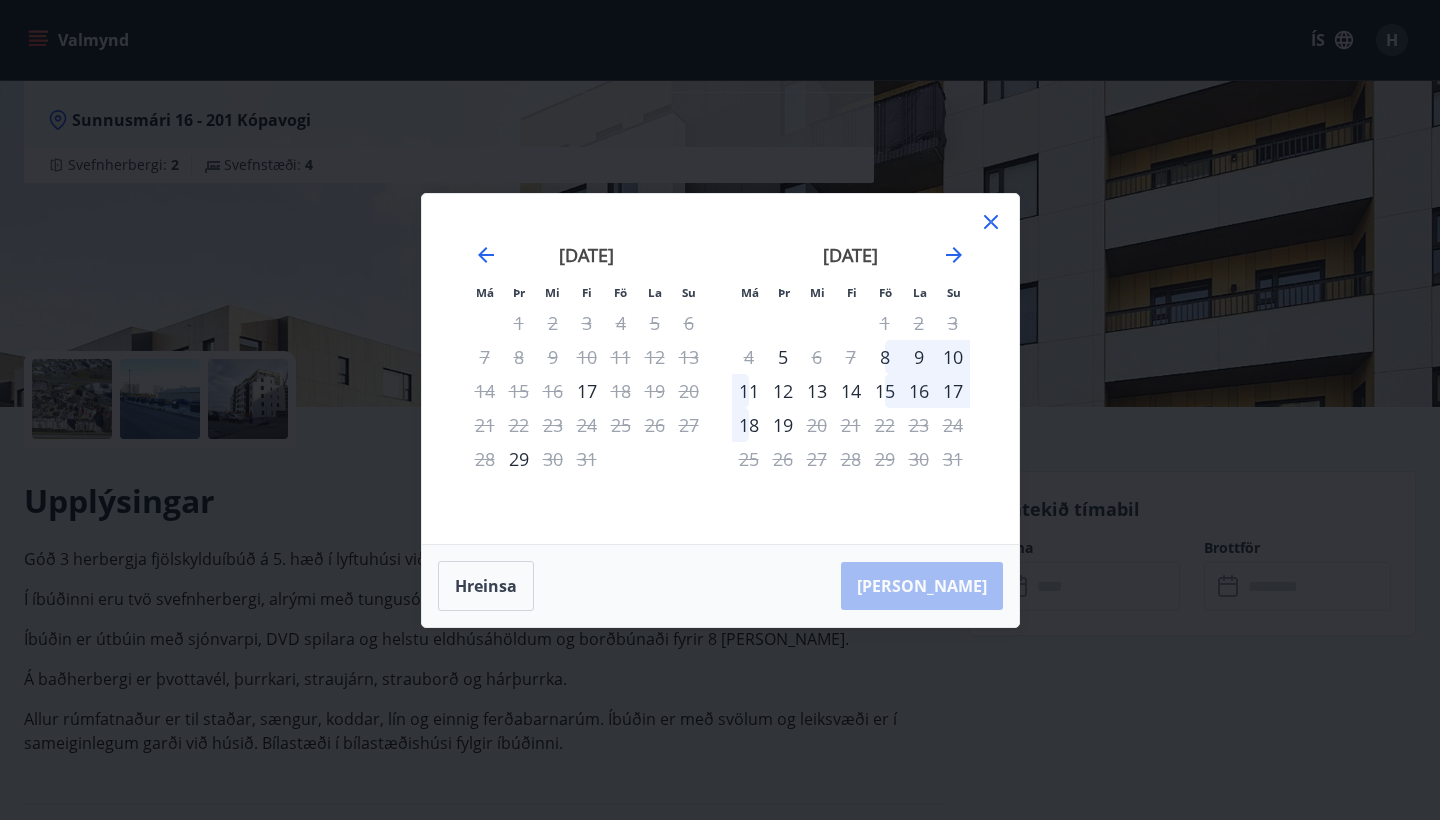 click 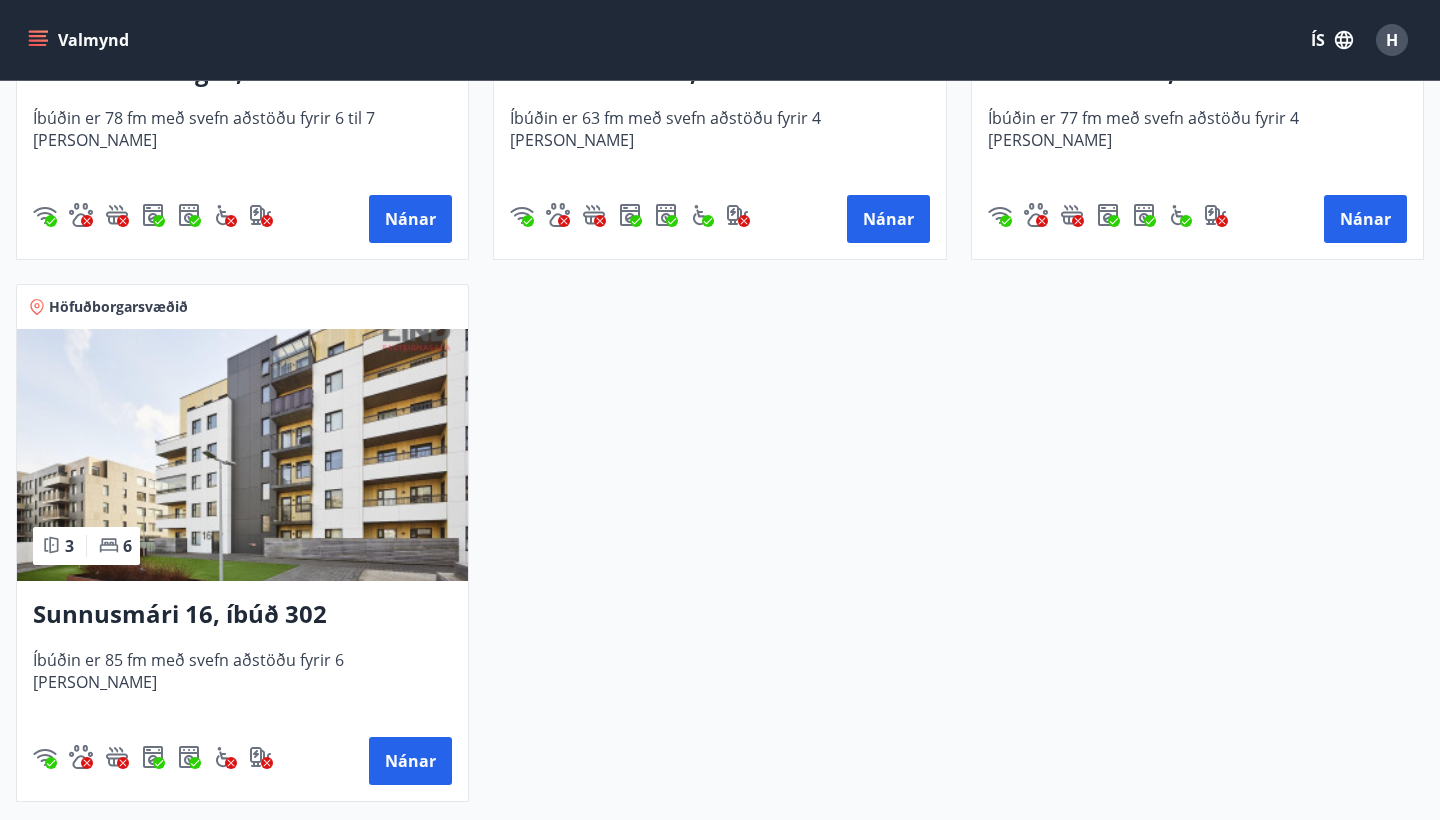 scroll, scrollTop: 735, scrollLeft: 0, axis: vertical 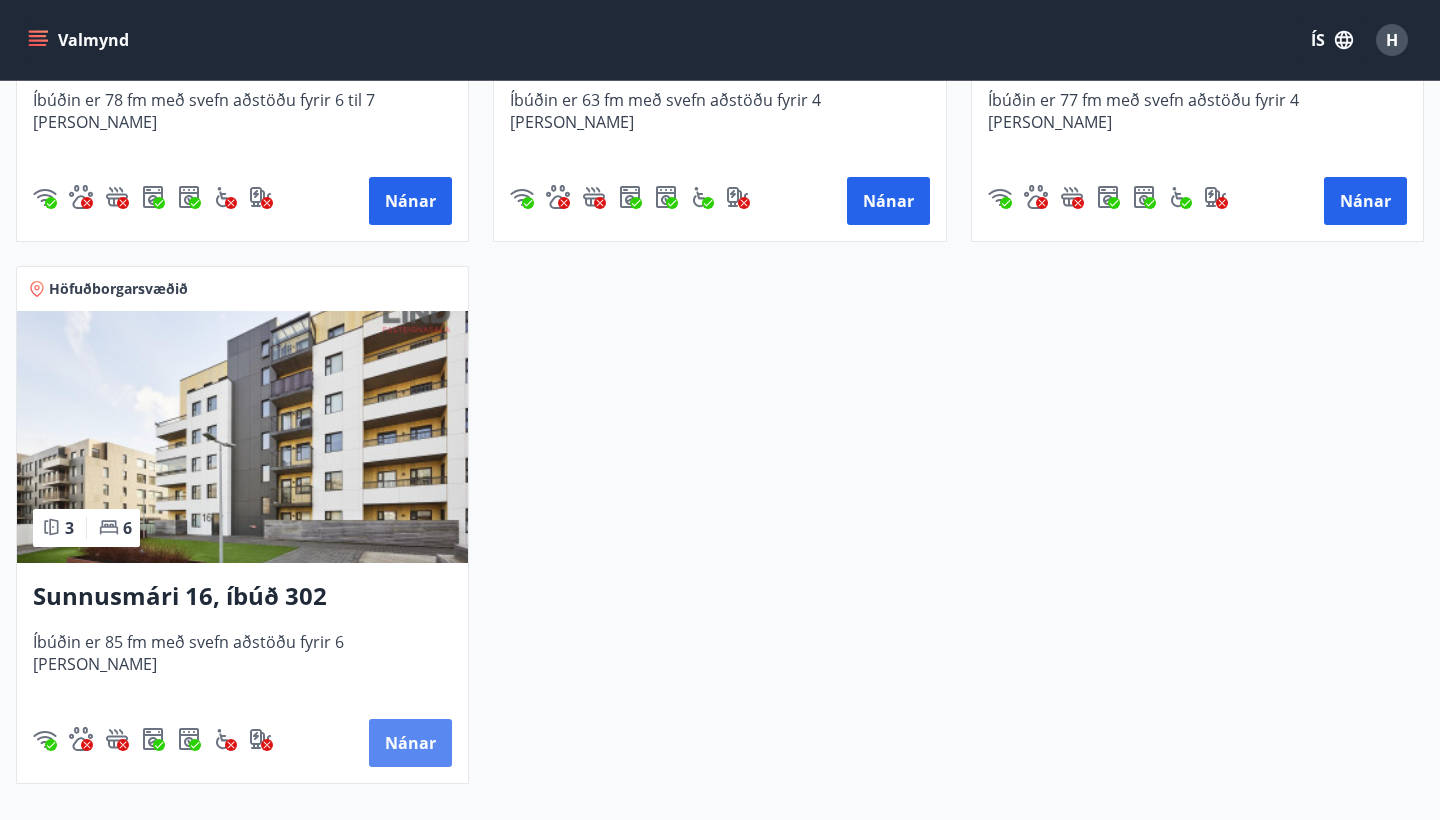 click on "Nánar" at bounding box center (410, 743) 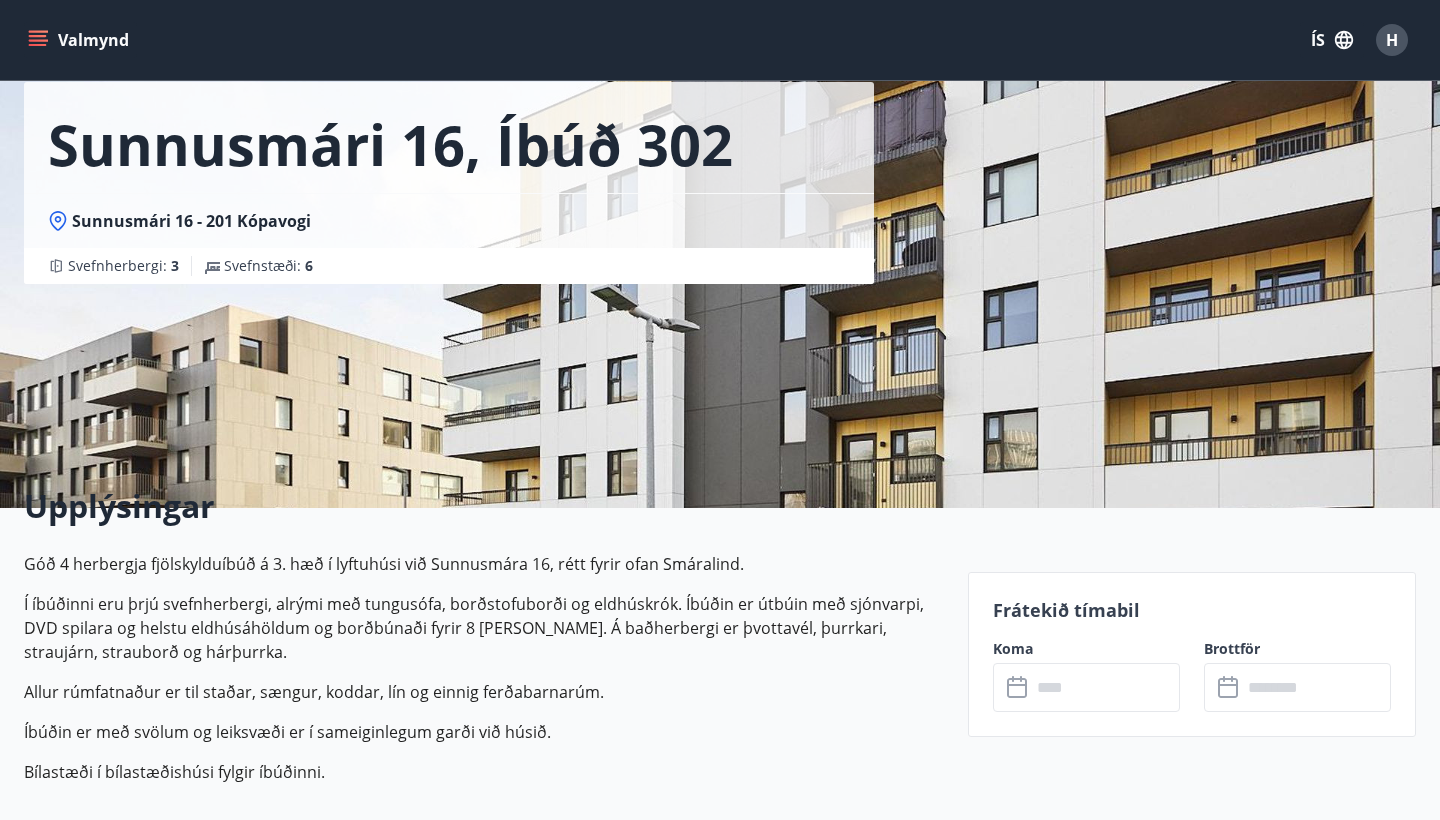 scroll, scrollTop: 0, scrollLeft: 0, axis: both 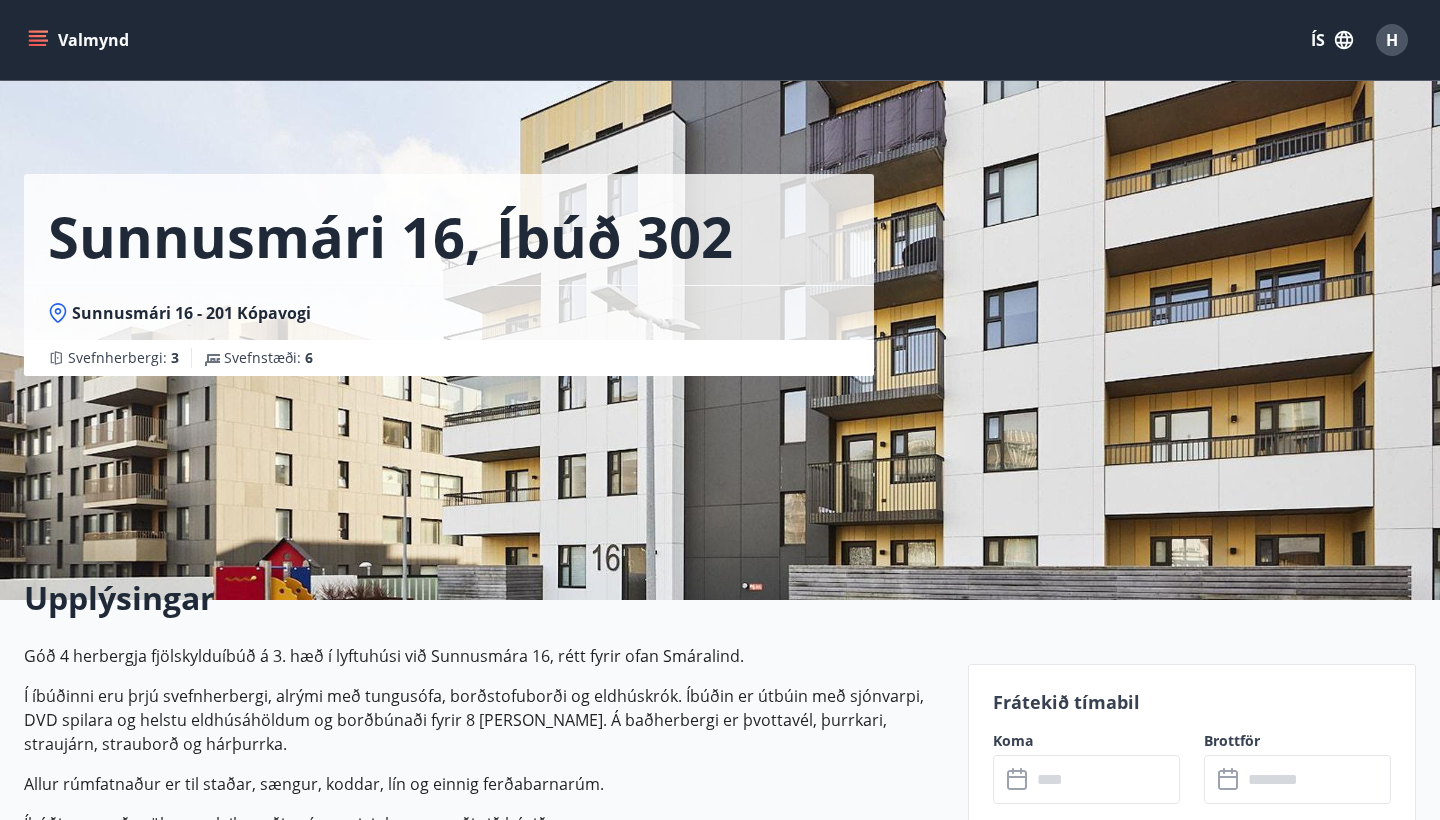 click 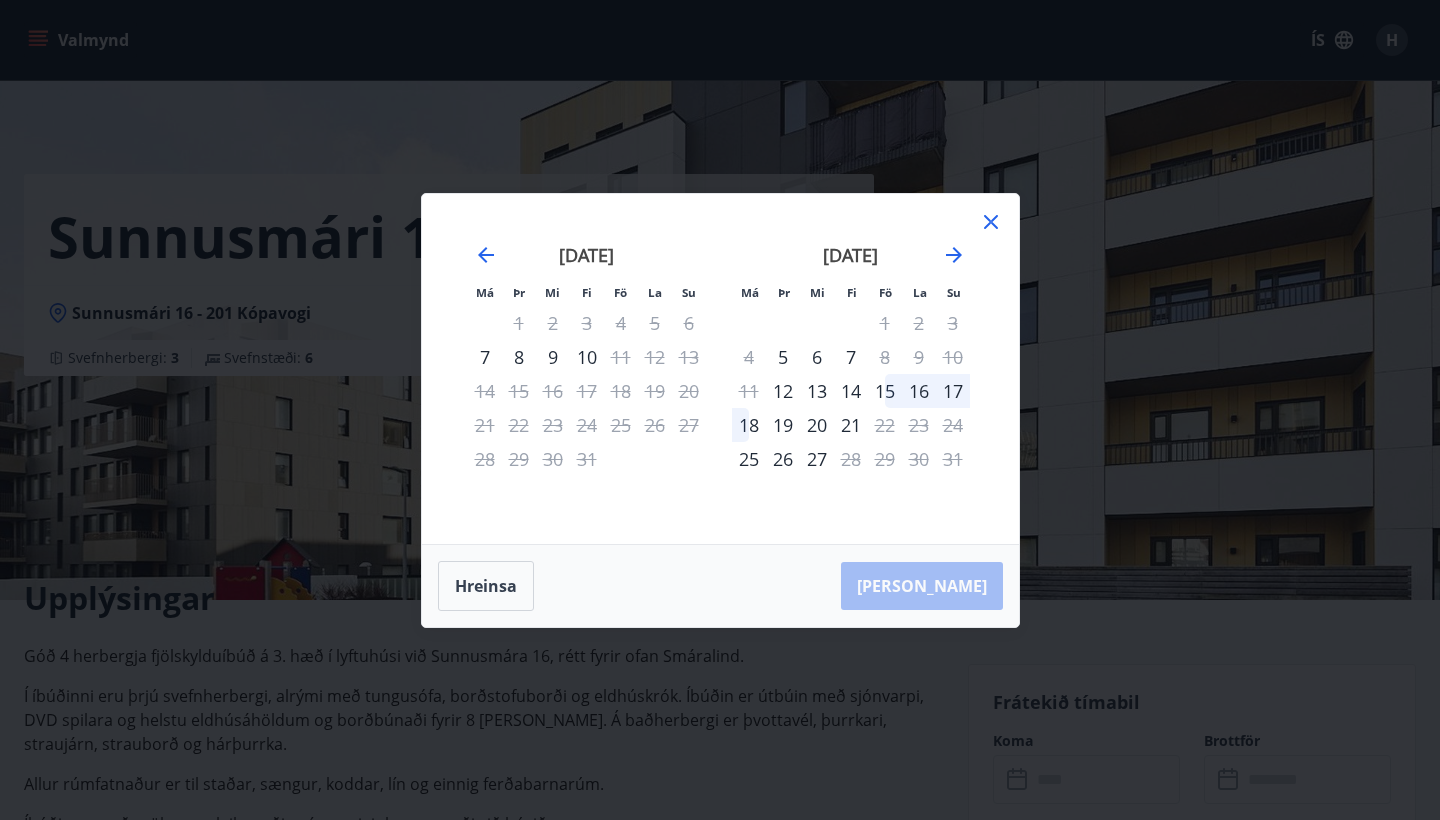 click 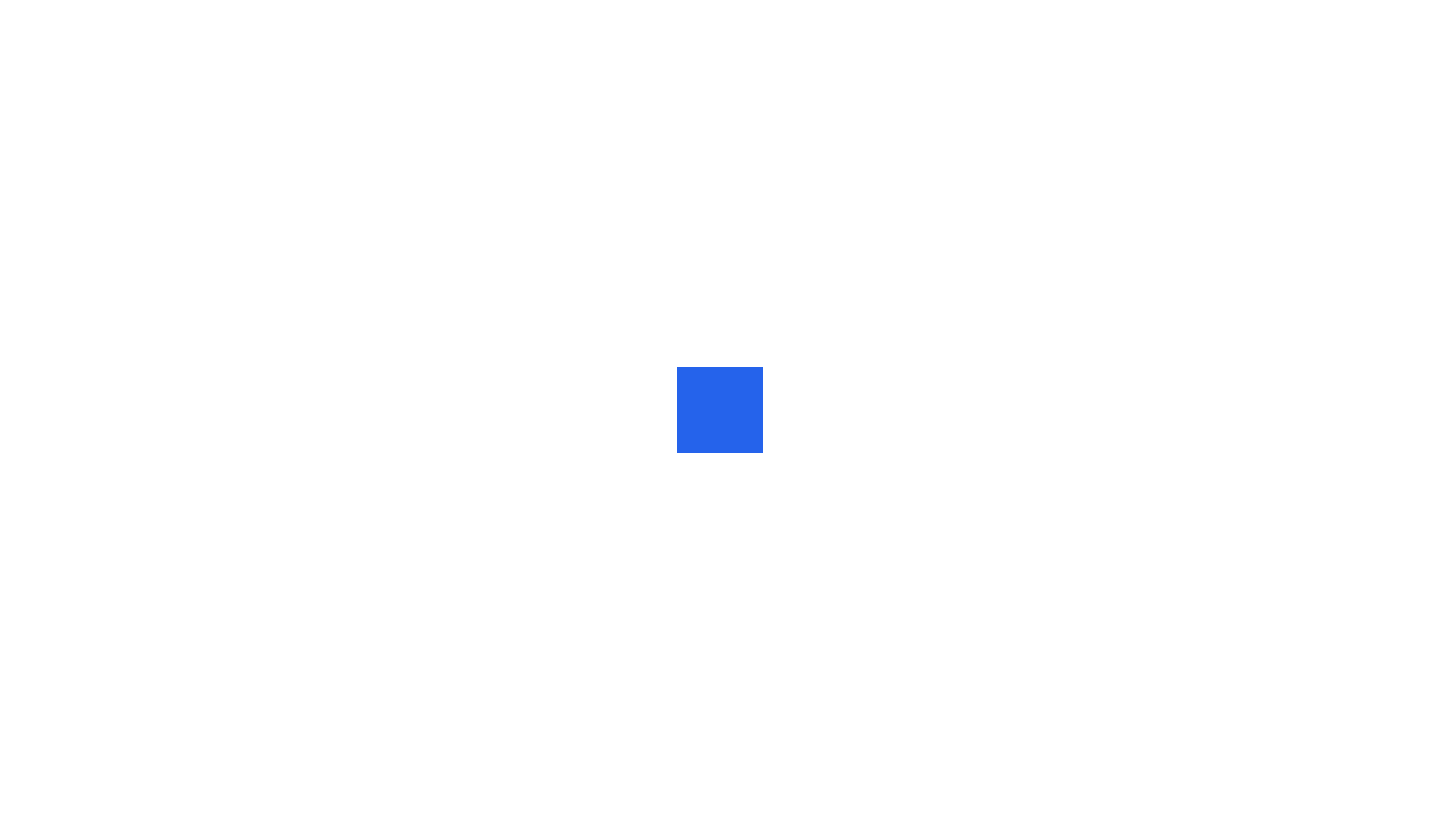 scroll, scrollTop: 0, scrollLeft: 0, axis: both 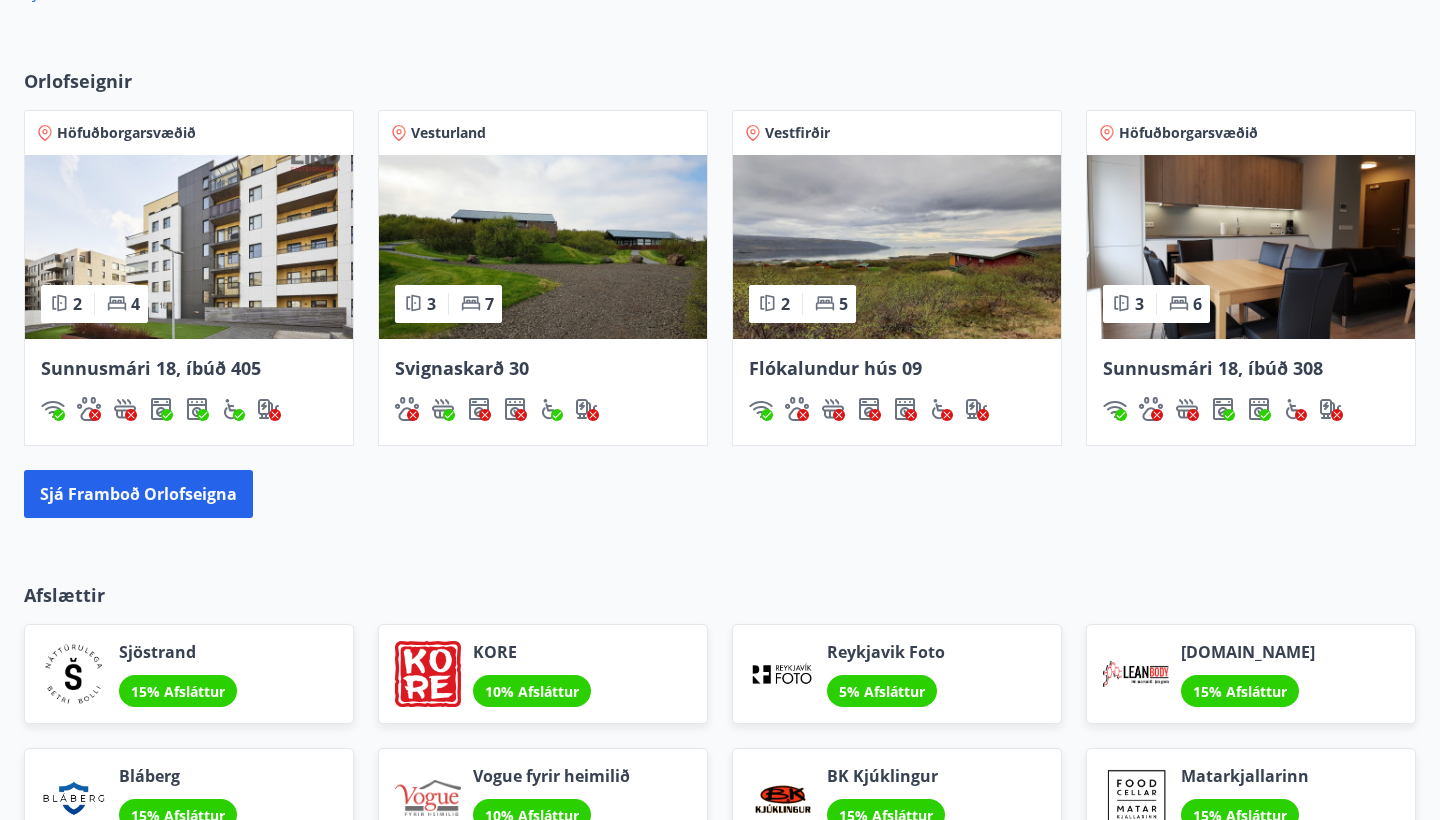 click at bounding box center (189, 247) 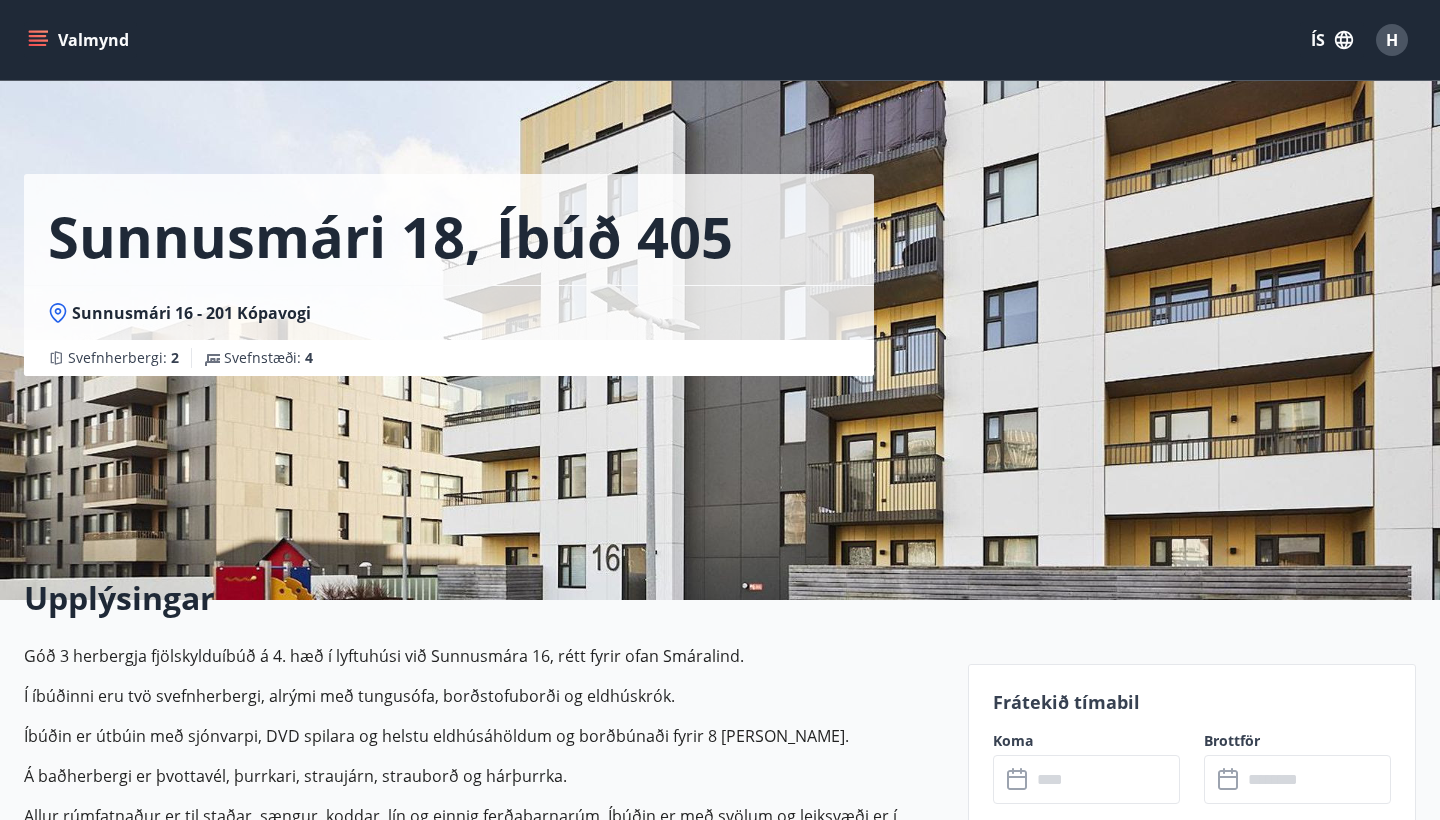 scroll, scrollTop: 0, scrollLeft: 0, axis: both 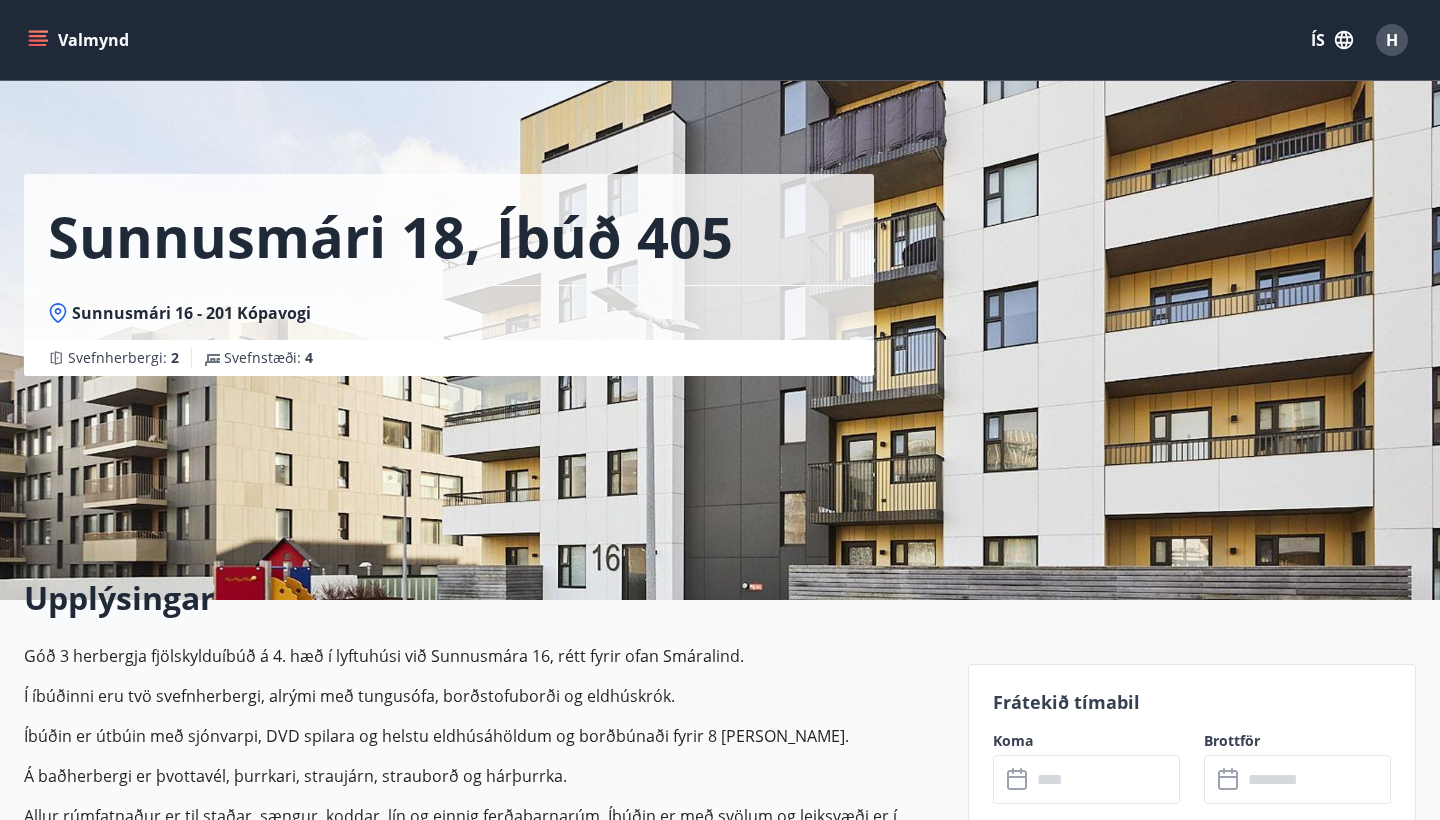 click 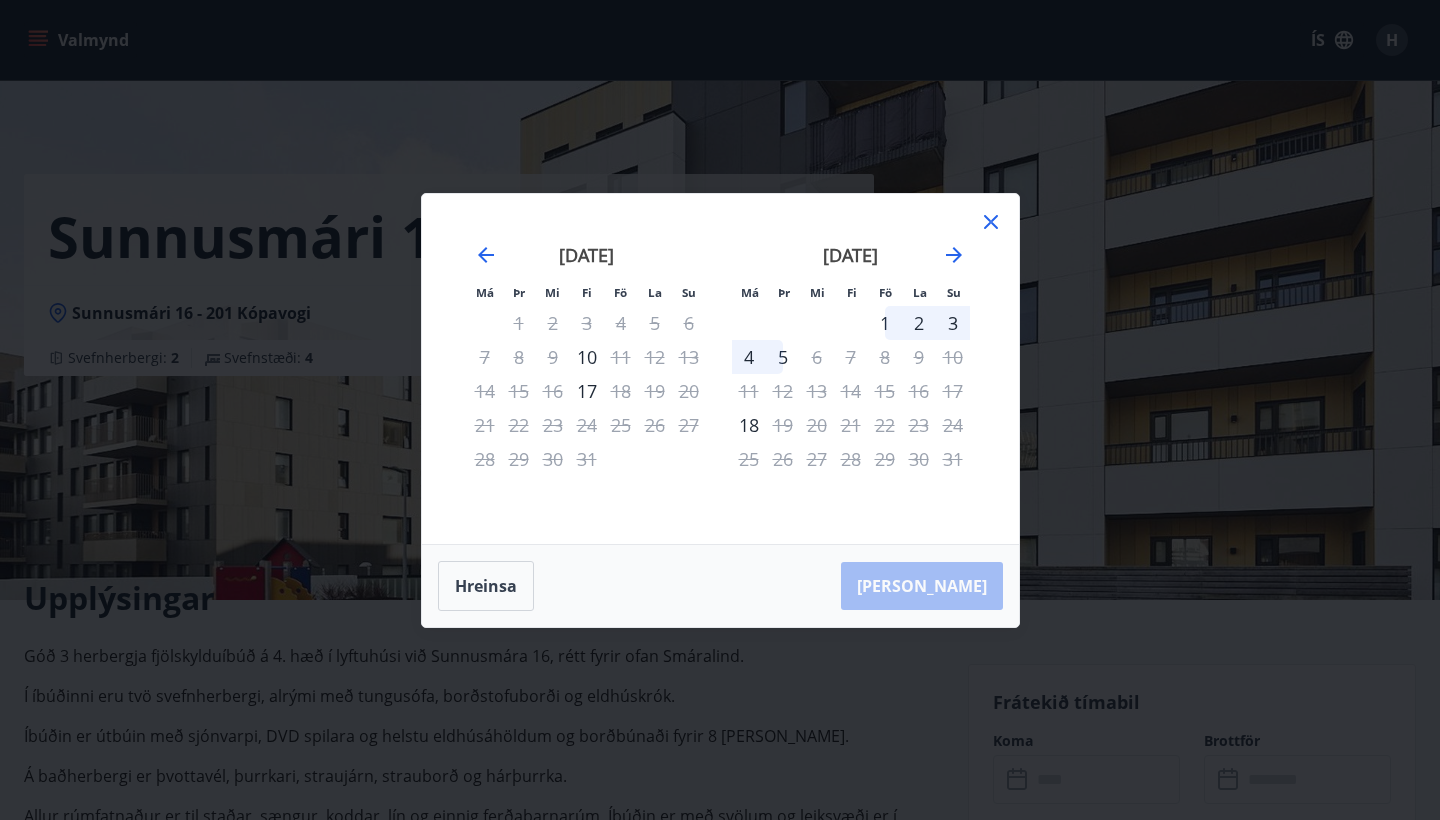click 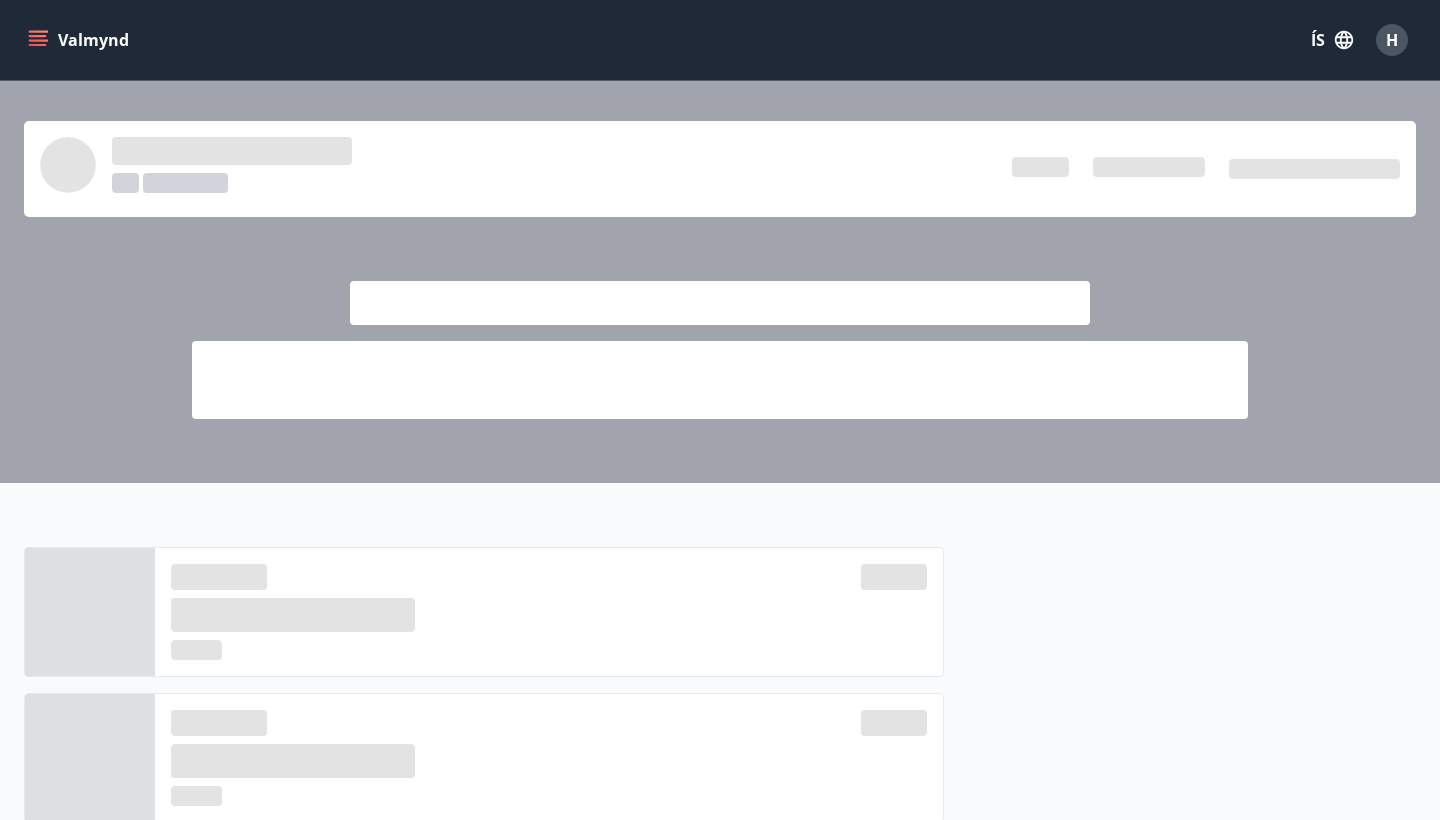 scroll, scrollTop: 1282, scrollLeft: 0, axis: vertical 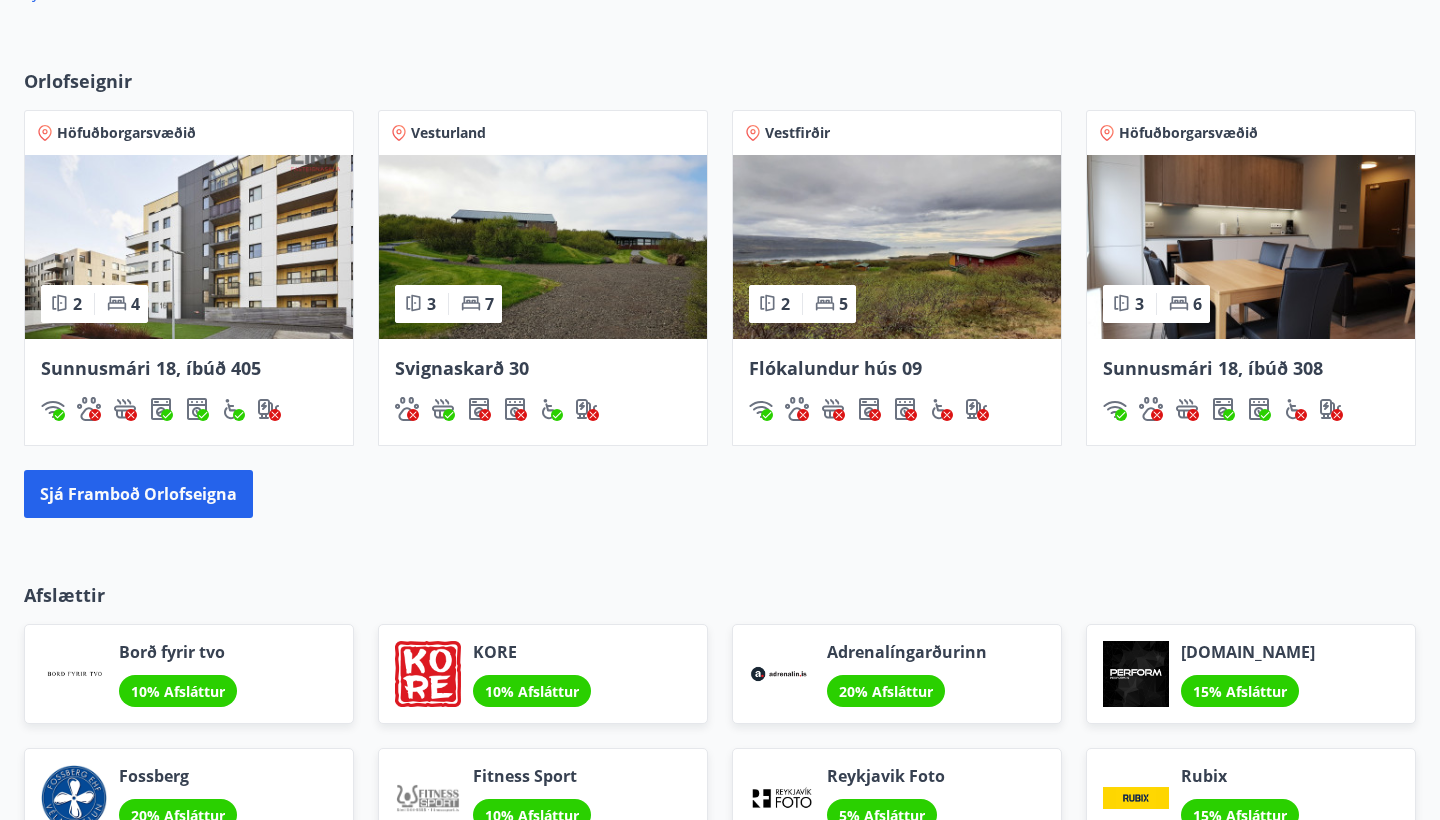 click on "Sjá framboð orlofseigna" at bounding box center (720, 494) 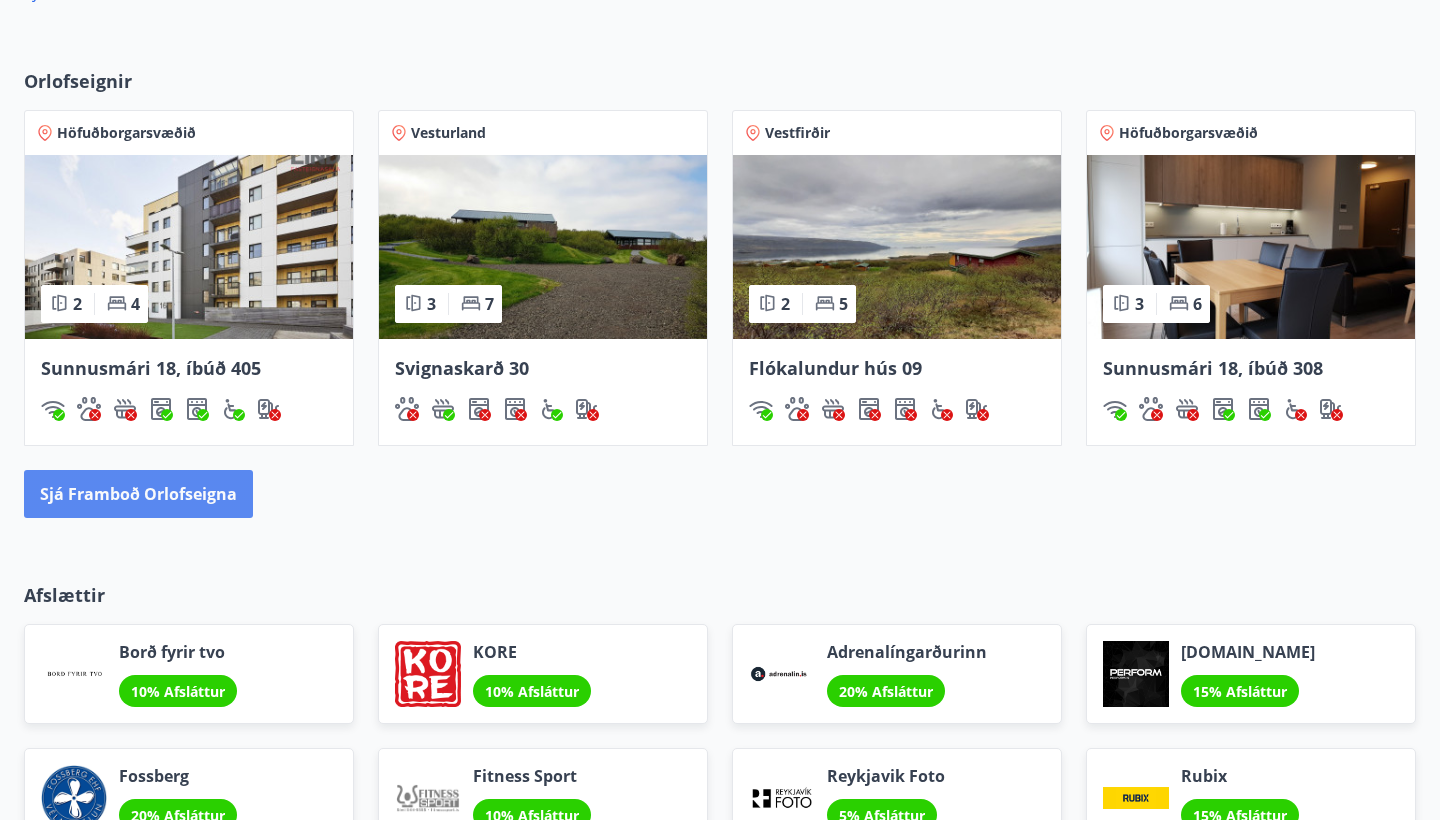 click on "Sjá framboð orlofseigna" at bounding box center (138, 494) 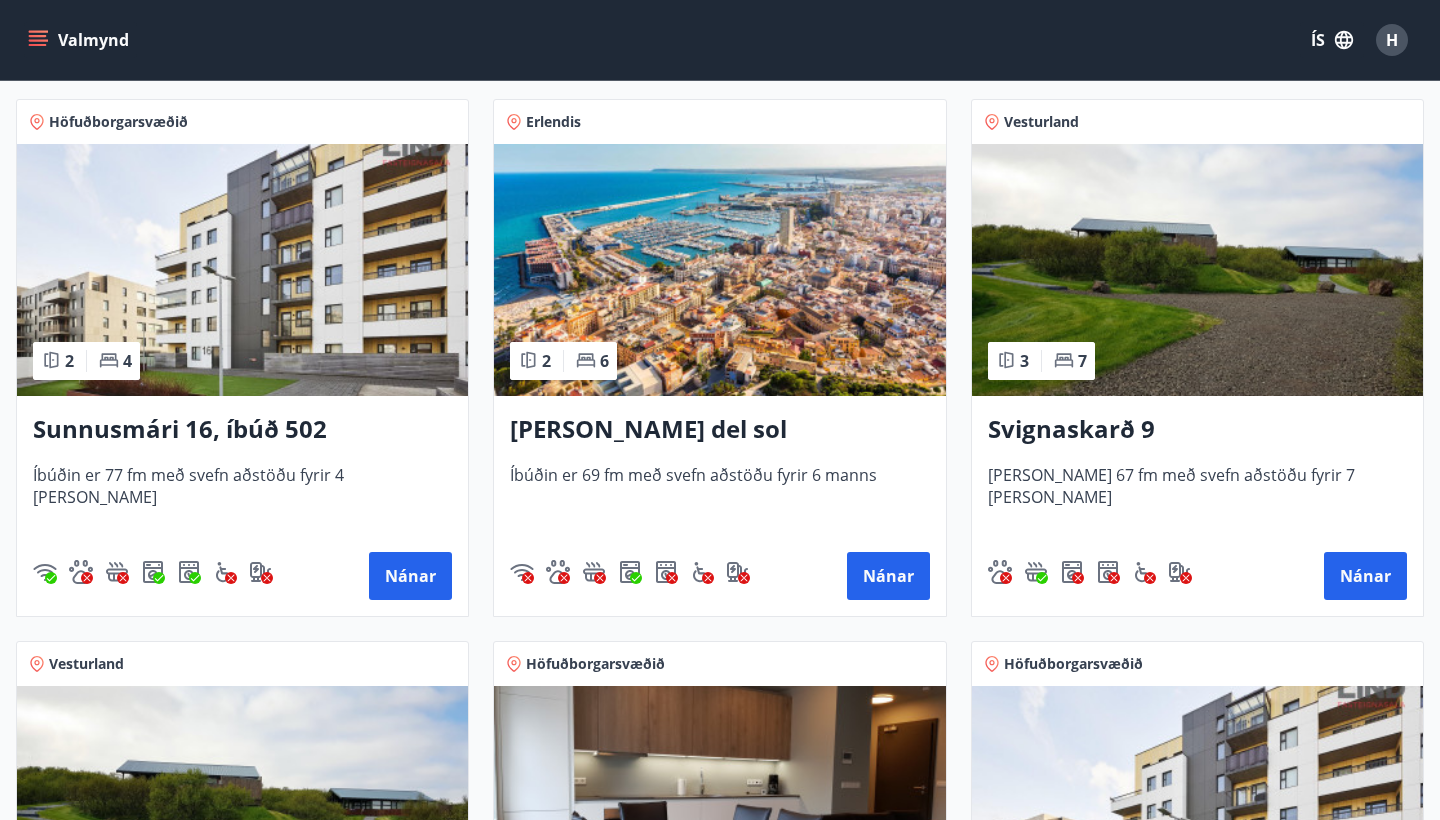 scroll, scrollTop: 922, scrollLeft: 0, axis: vertical 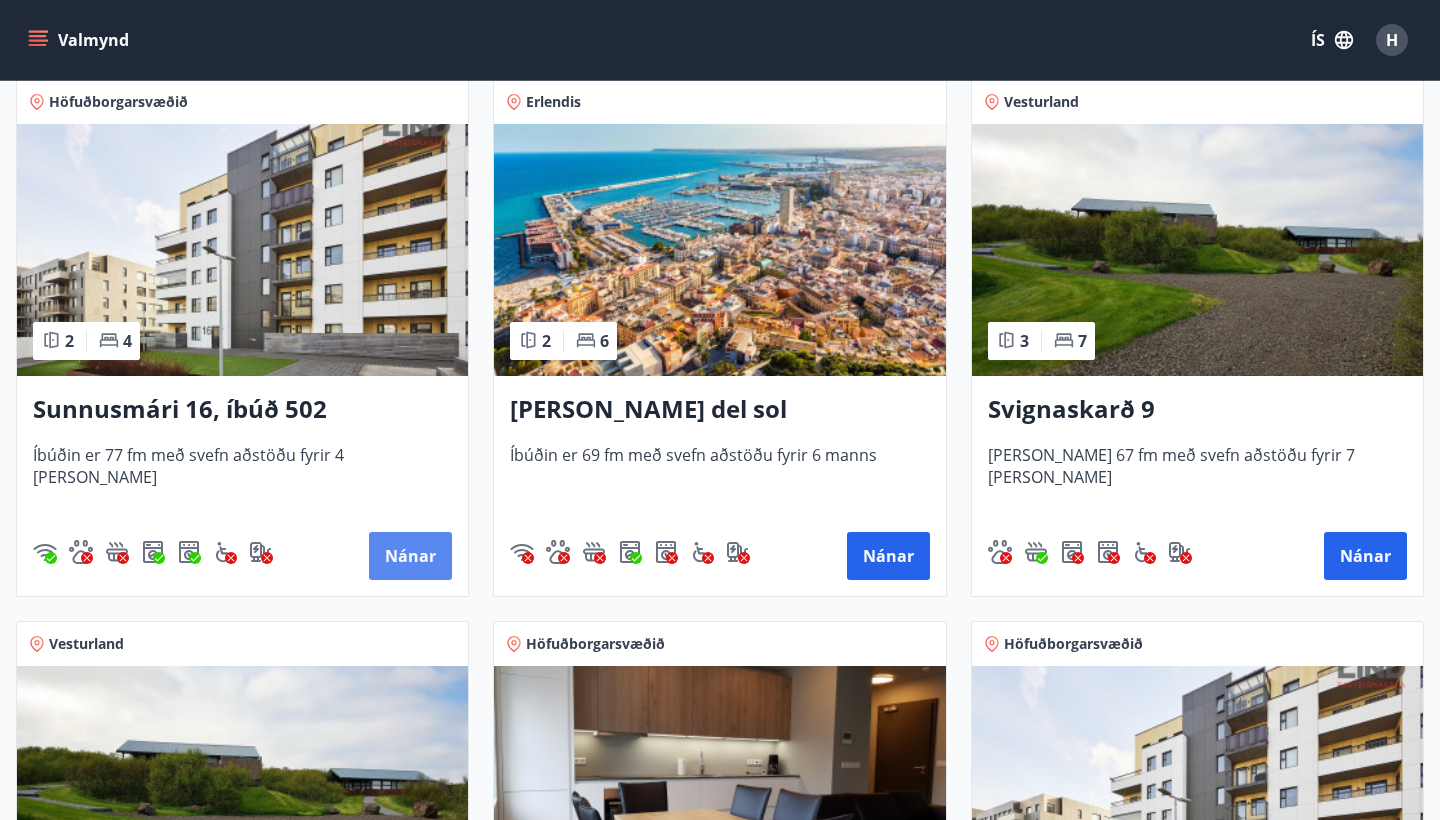click on "Nánar" at bounding box center [410, 556] 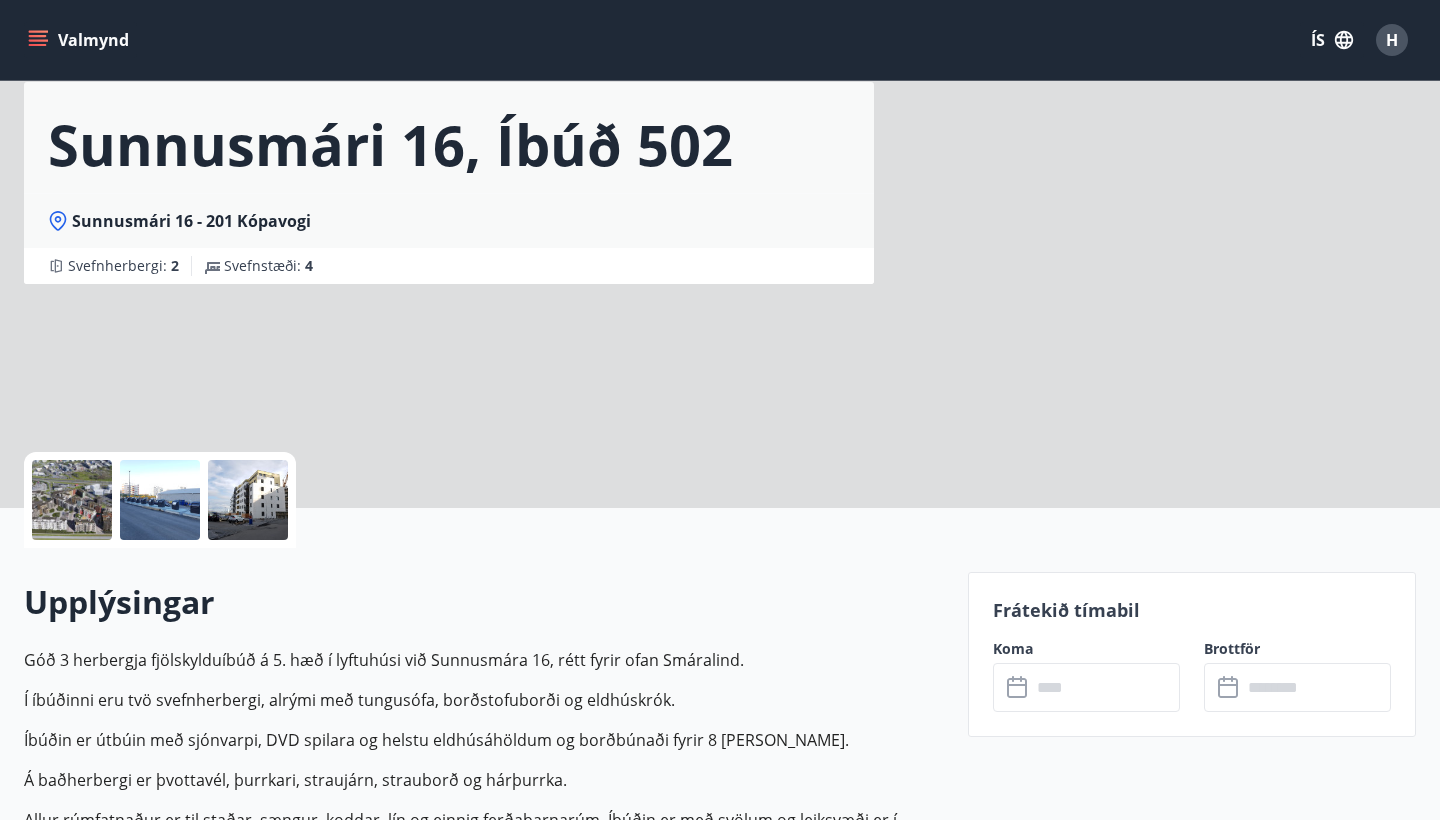 scroll, scrollTop: 0, scrollLeft: 0, axis: both 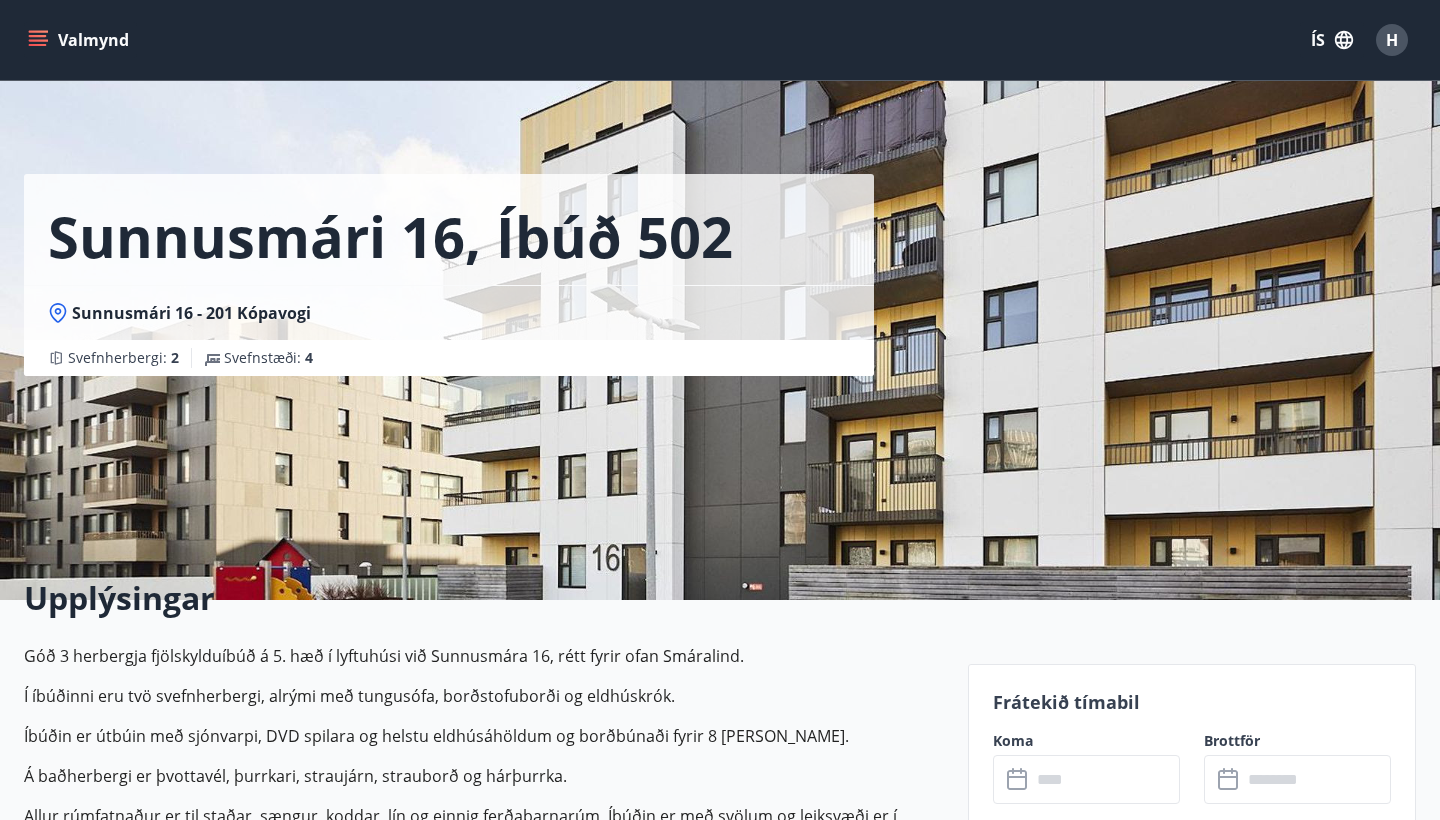 click 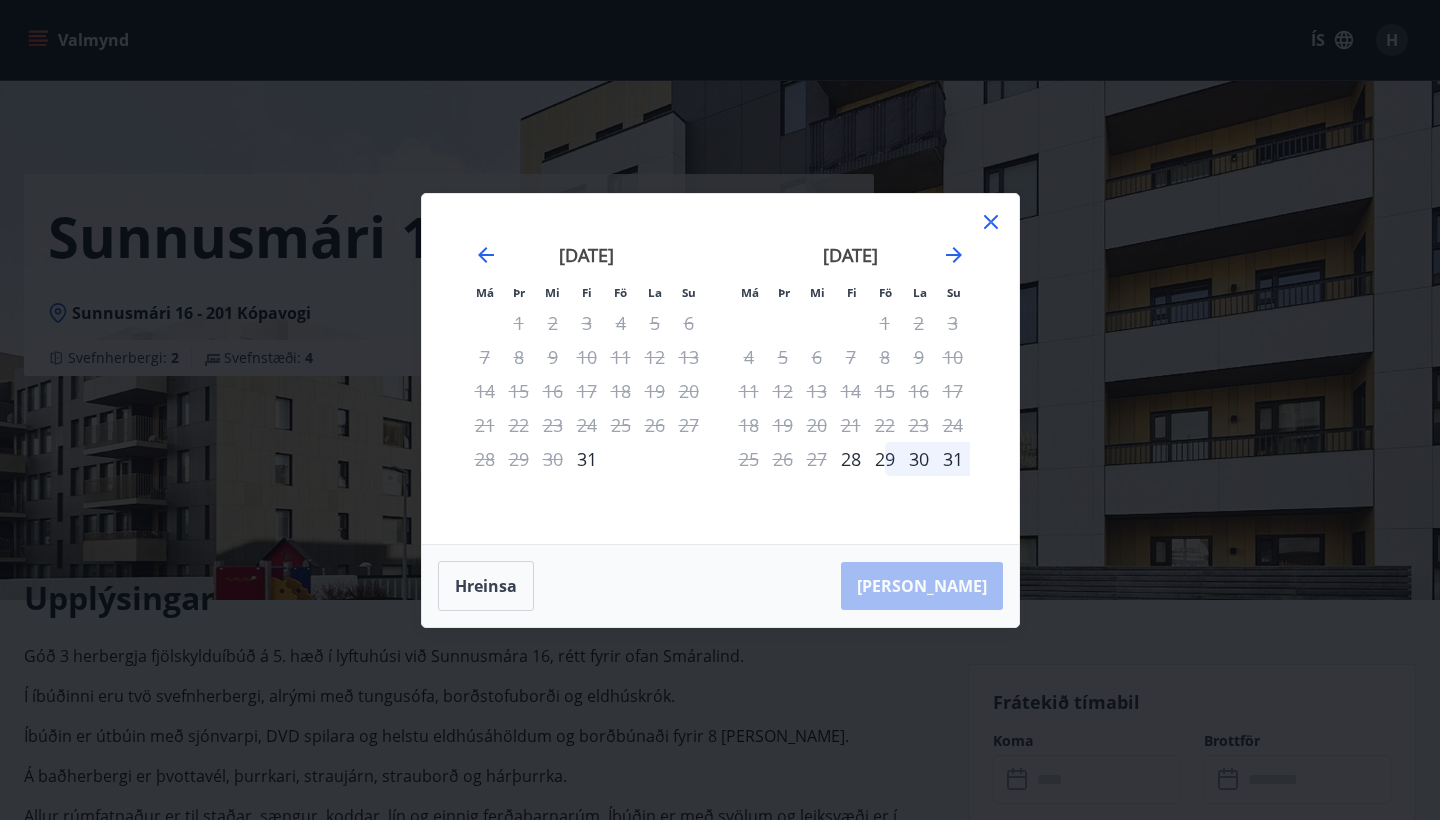 click 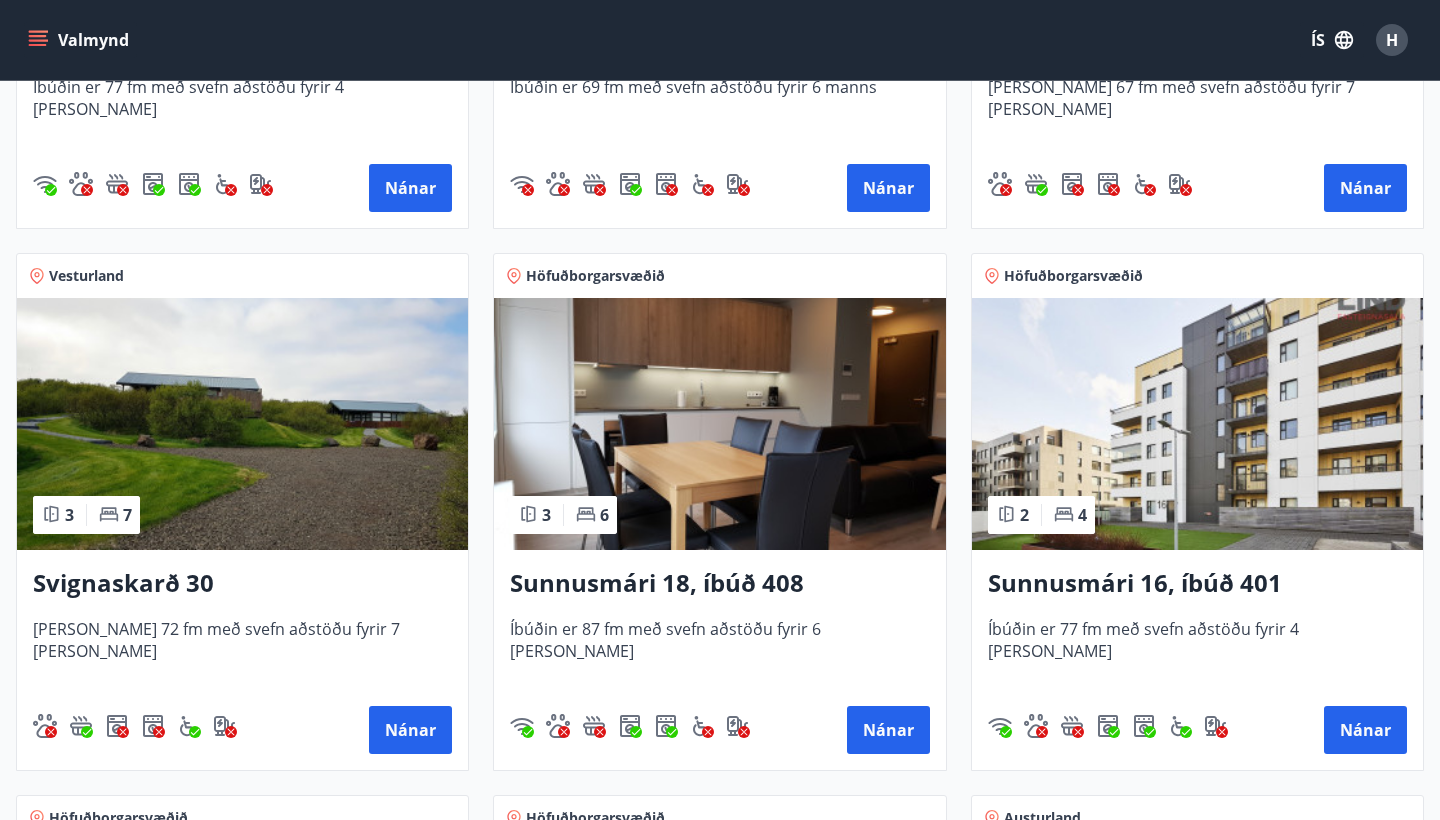 scroll, scrollTop: 1356, scrollLeft: 0, axis: vertical 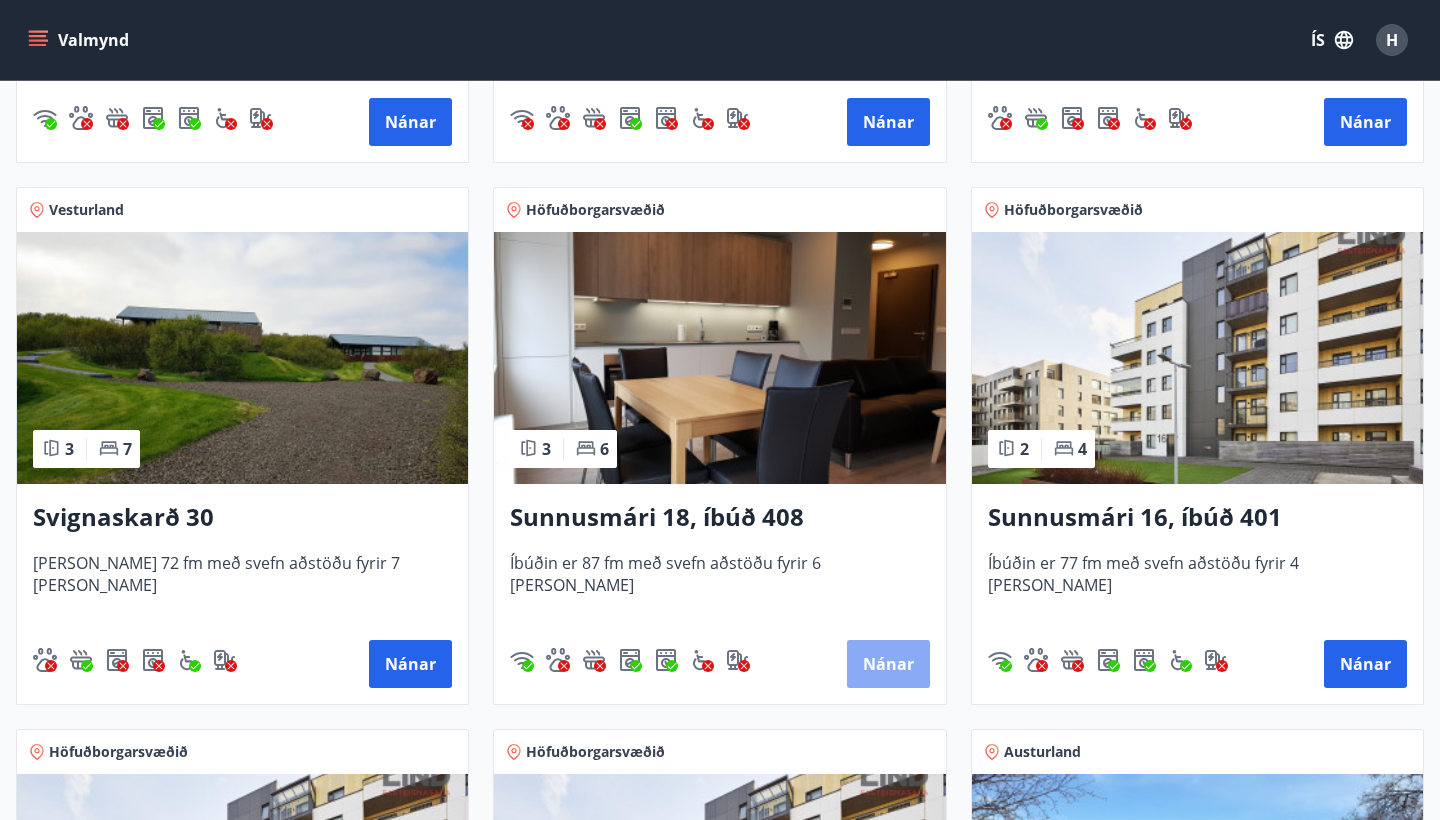 click on "Nánar" at bounding box center (888, 664) 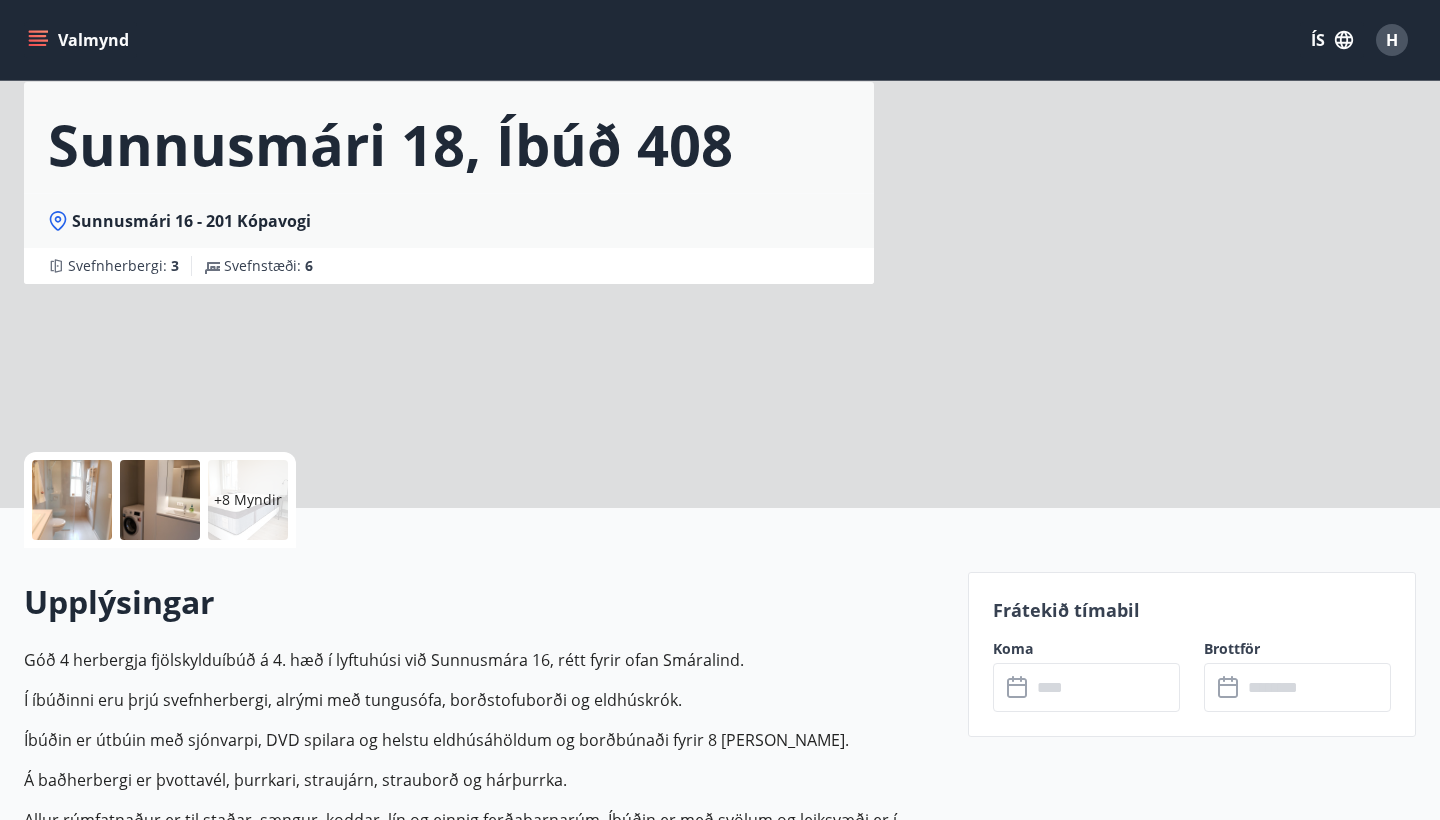 scroll, scrollTop: 0, scrollLeft: 0, axis: both 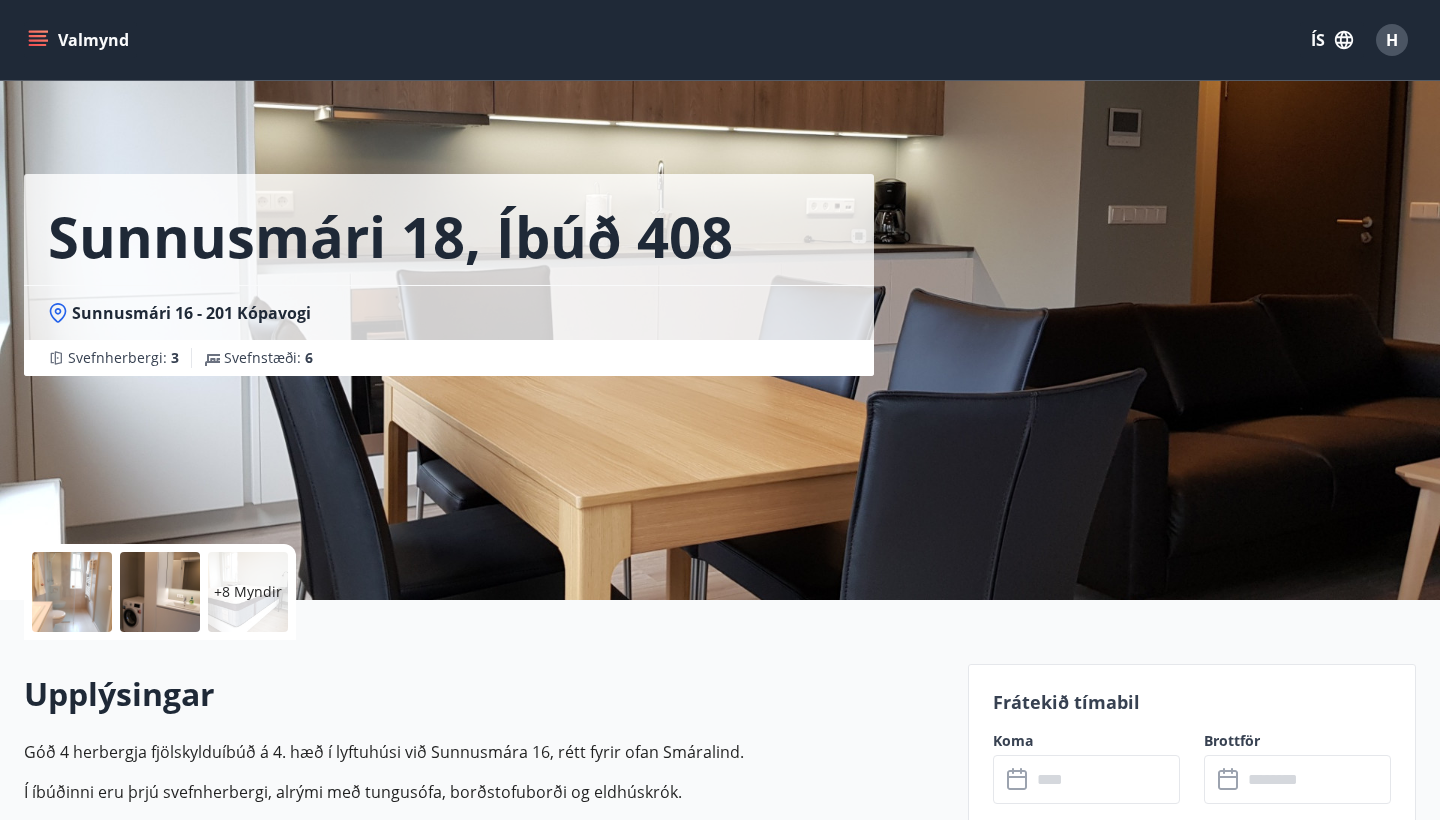 click 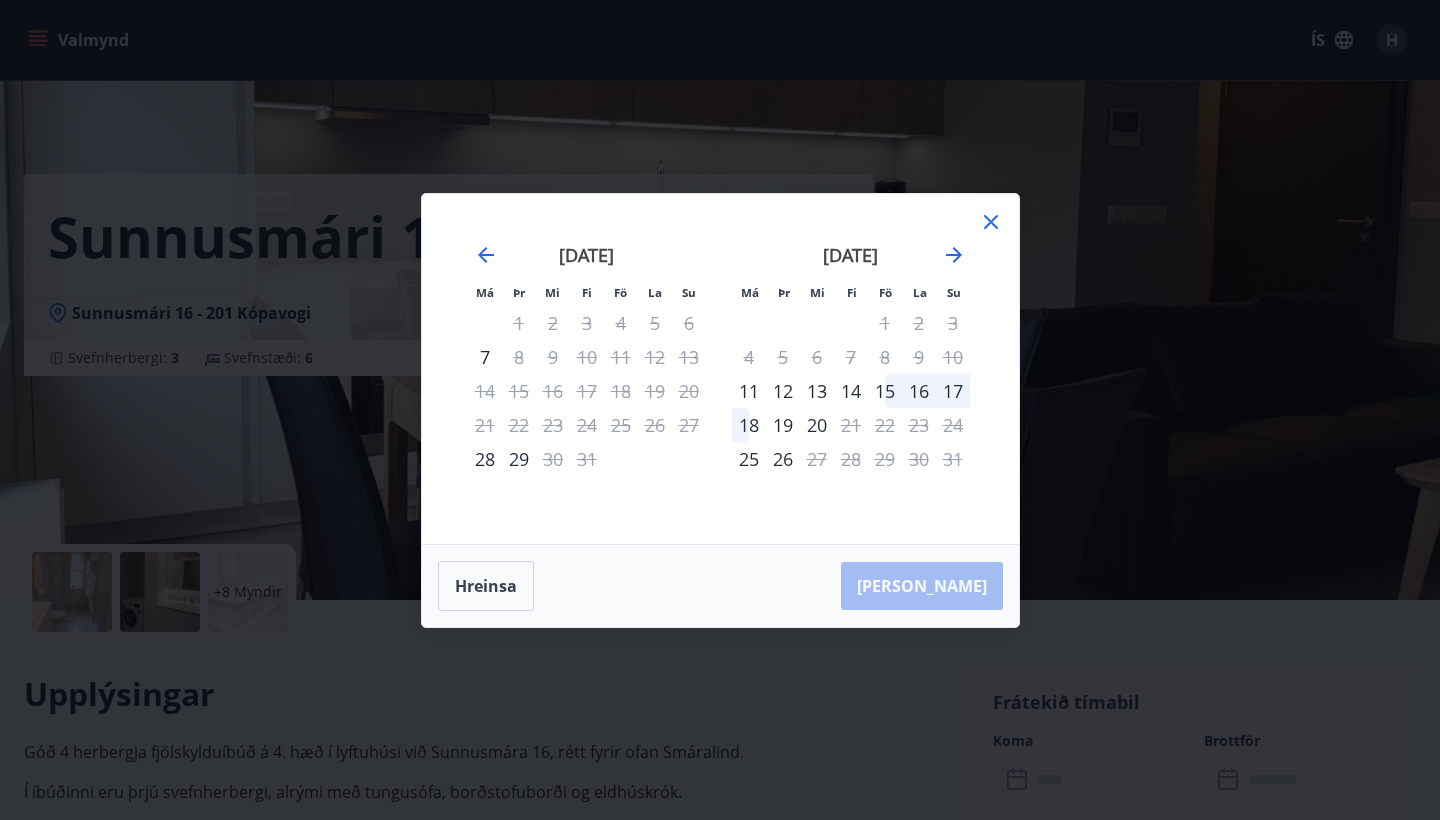click 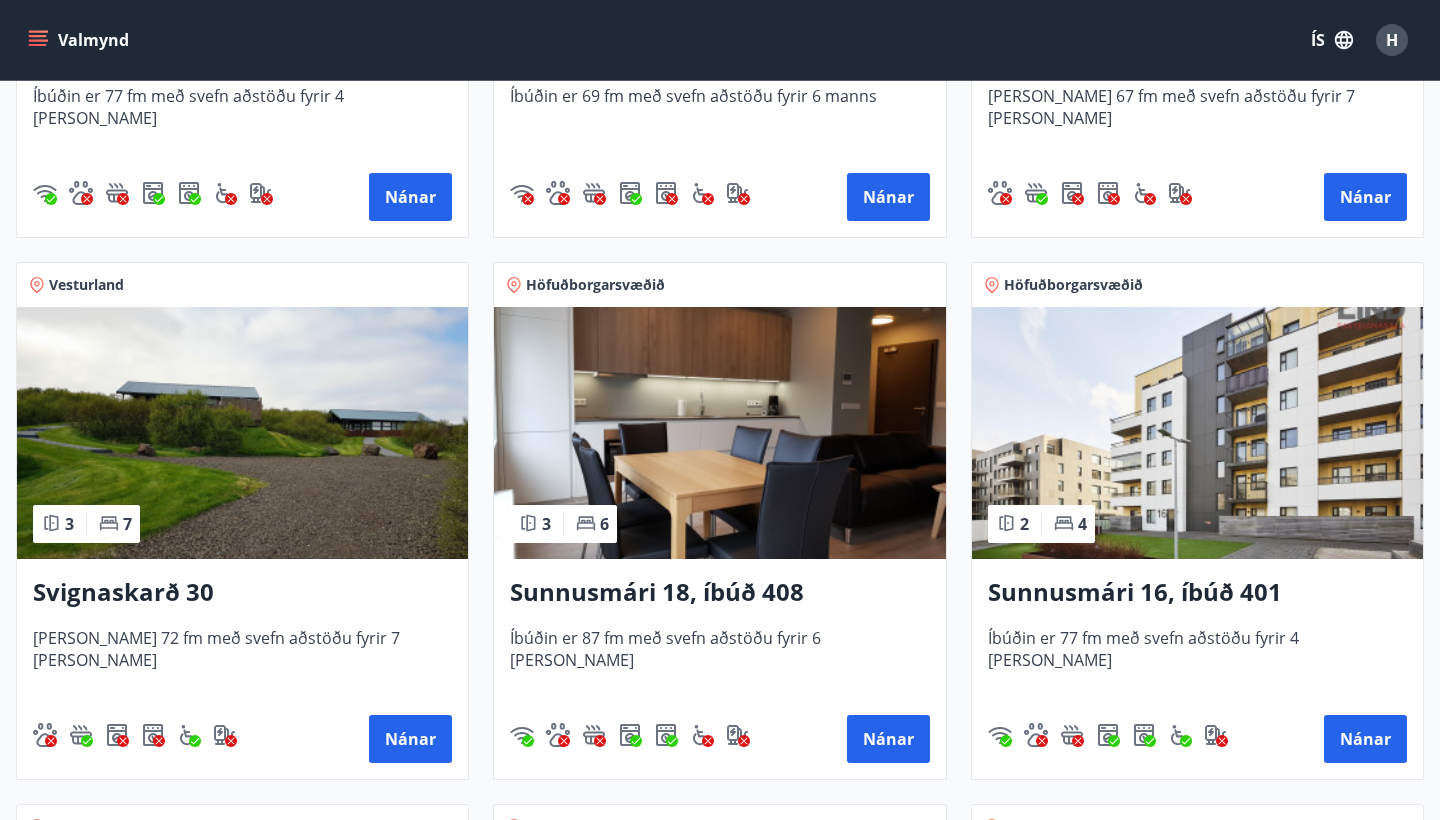 scroll, scrollTop: 1282, scrollLeft: 0, axis: vertical 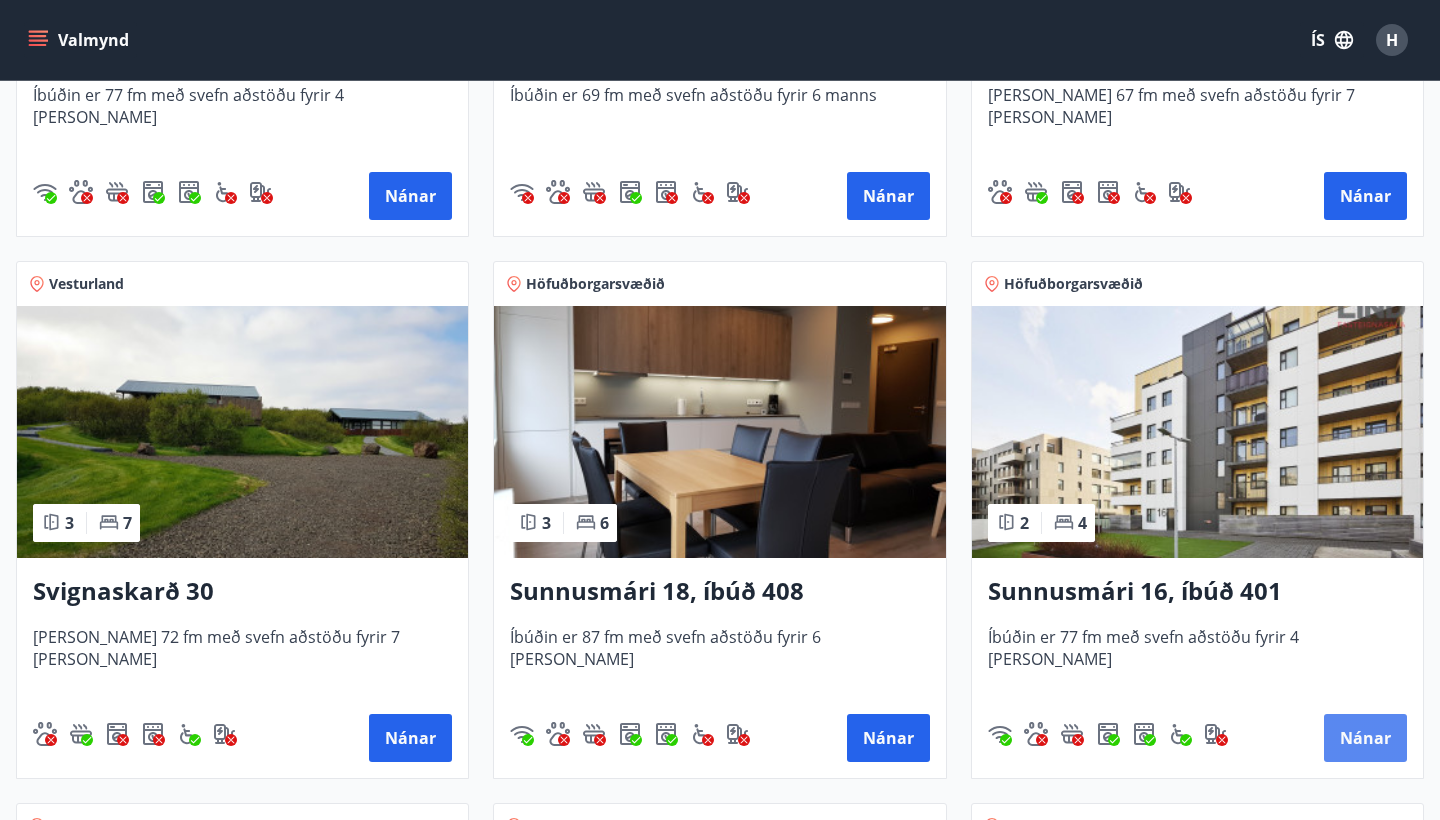 click on "Nánar" at bounding box center (1365, 738) 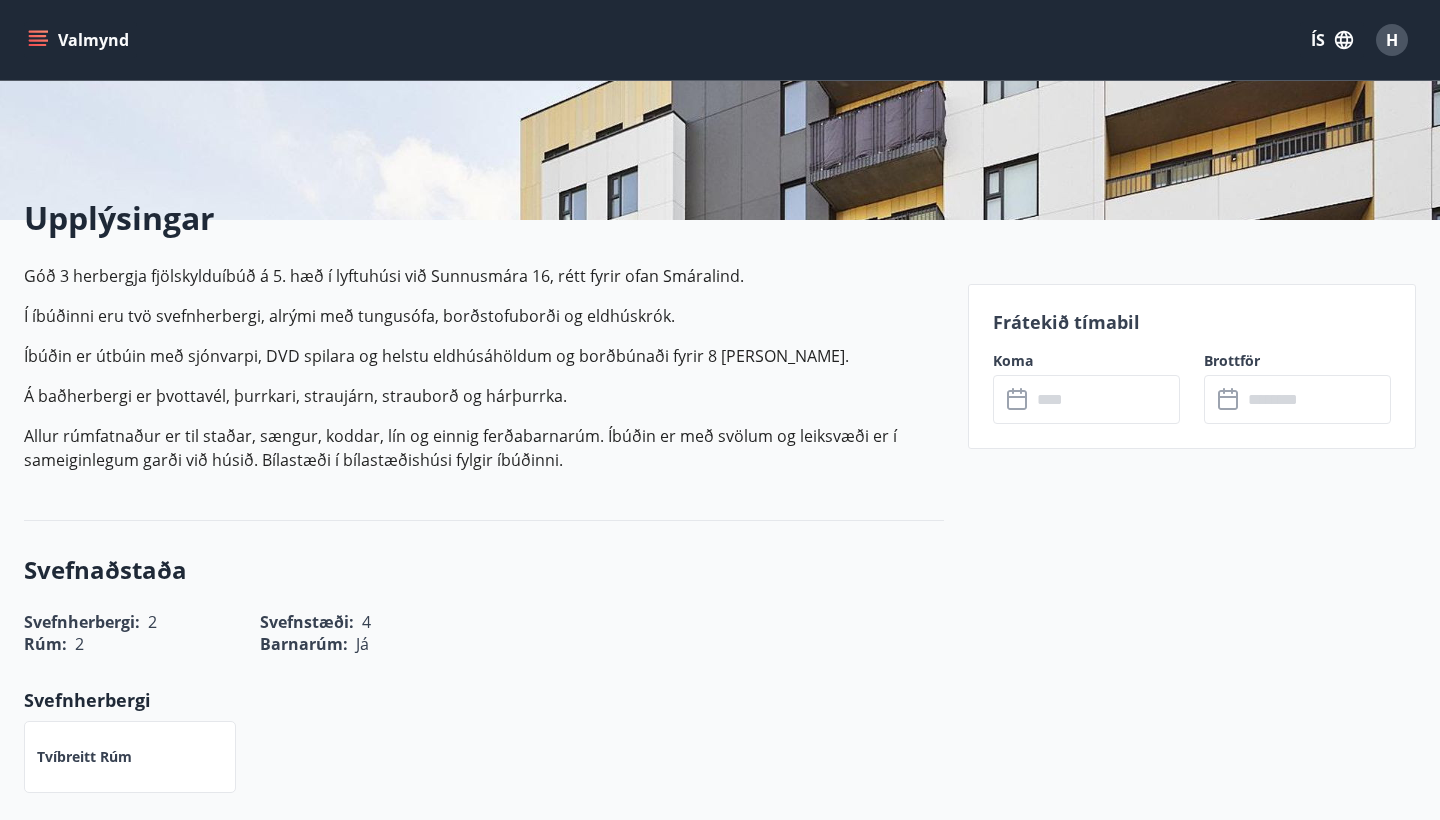 scroll, scrollTop: 430, scrollLeft: 0, axis: vertical 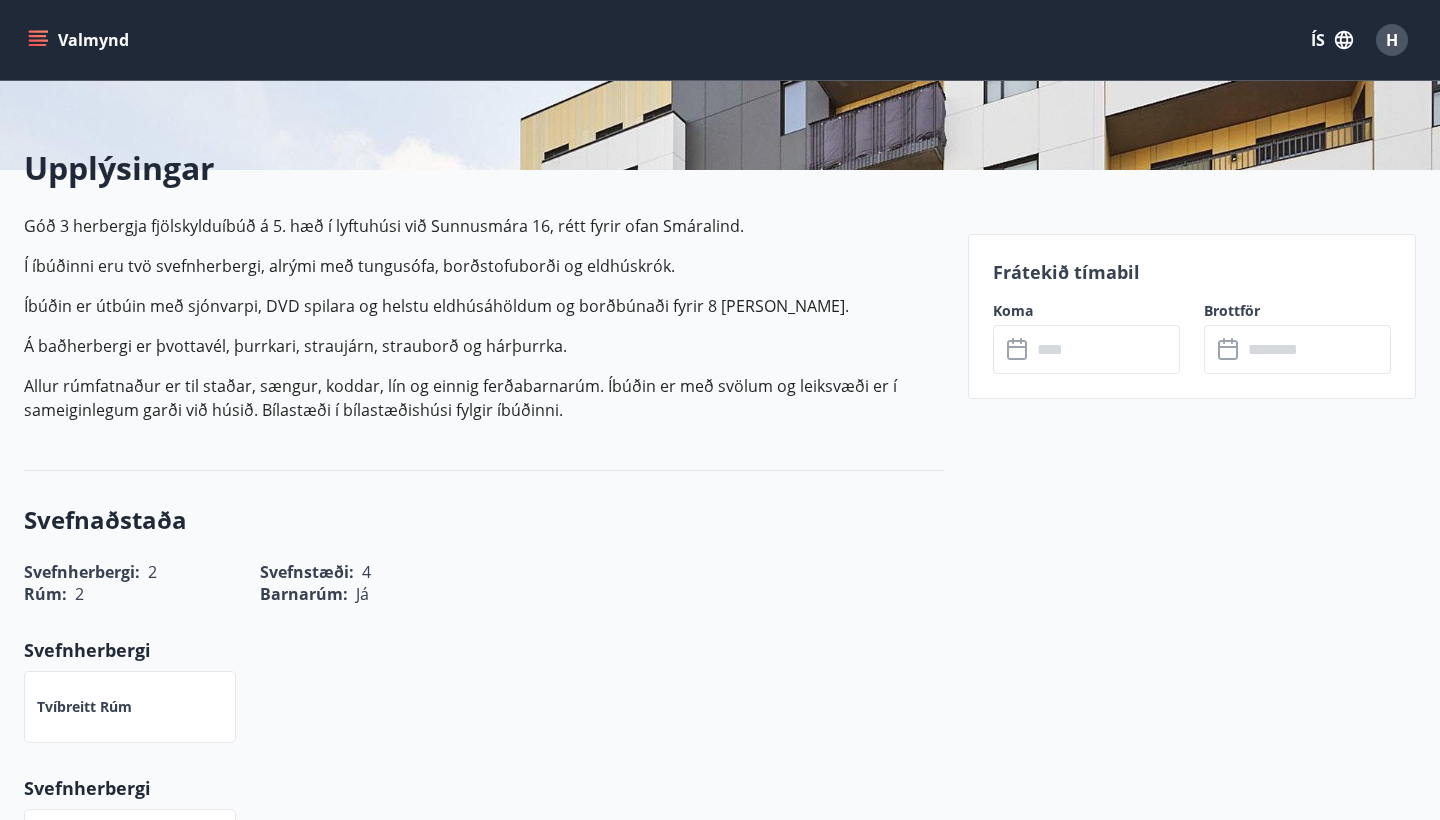 click 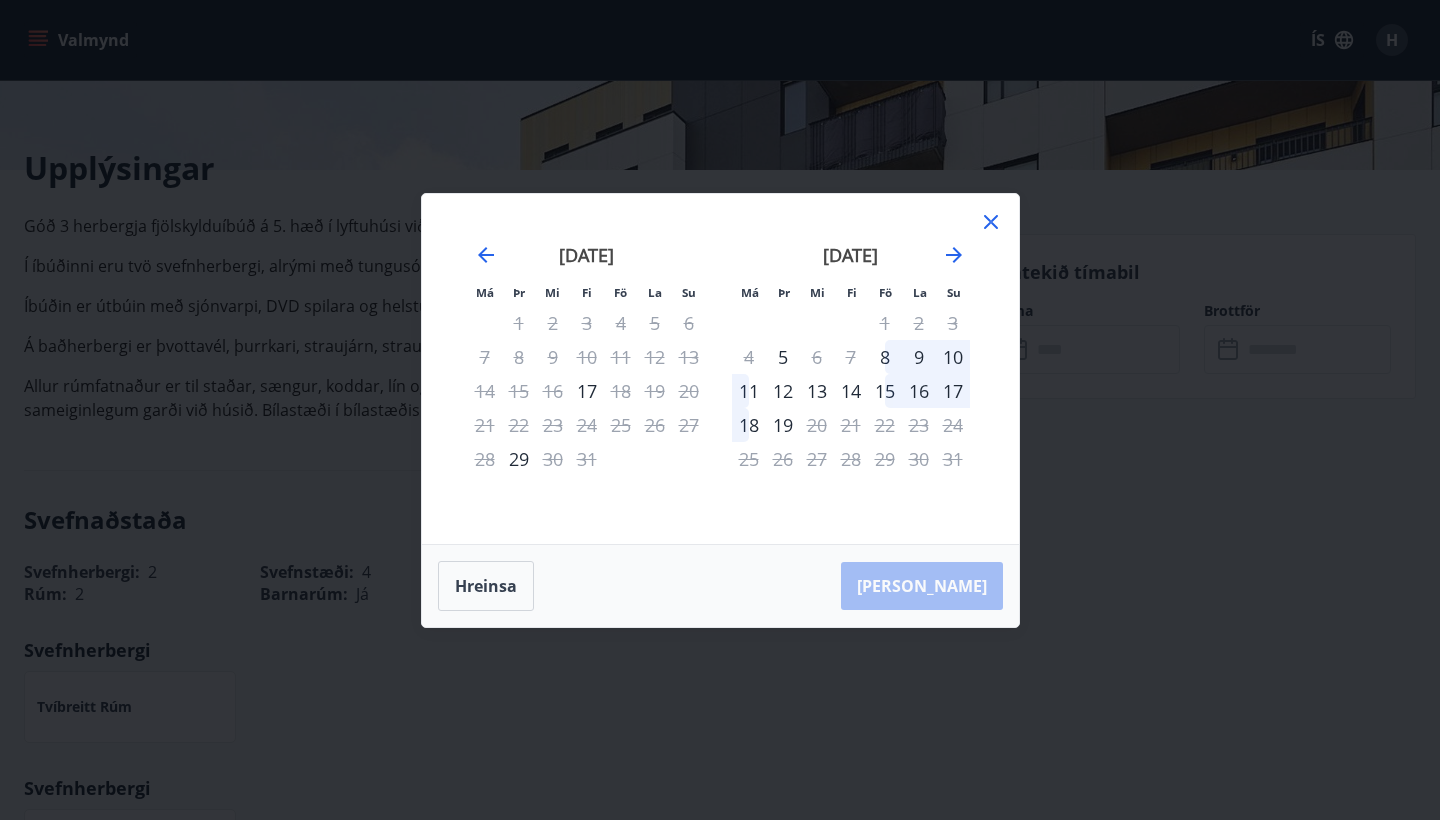 click 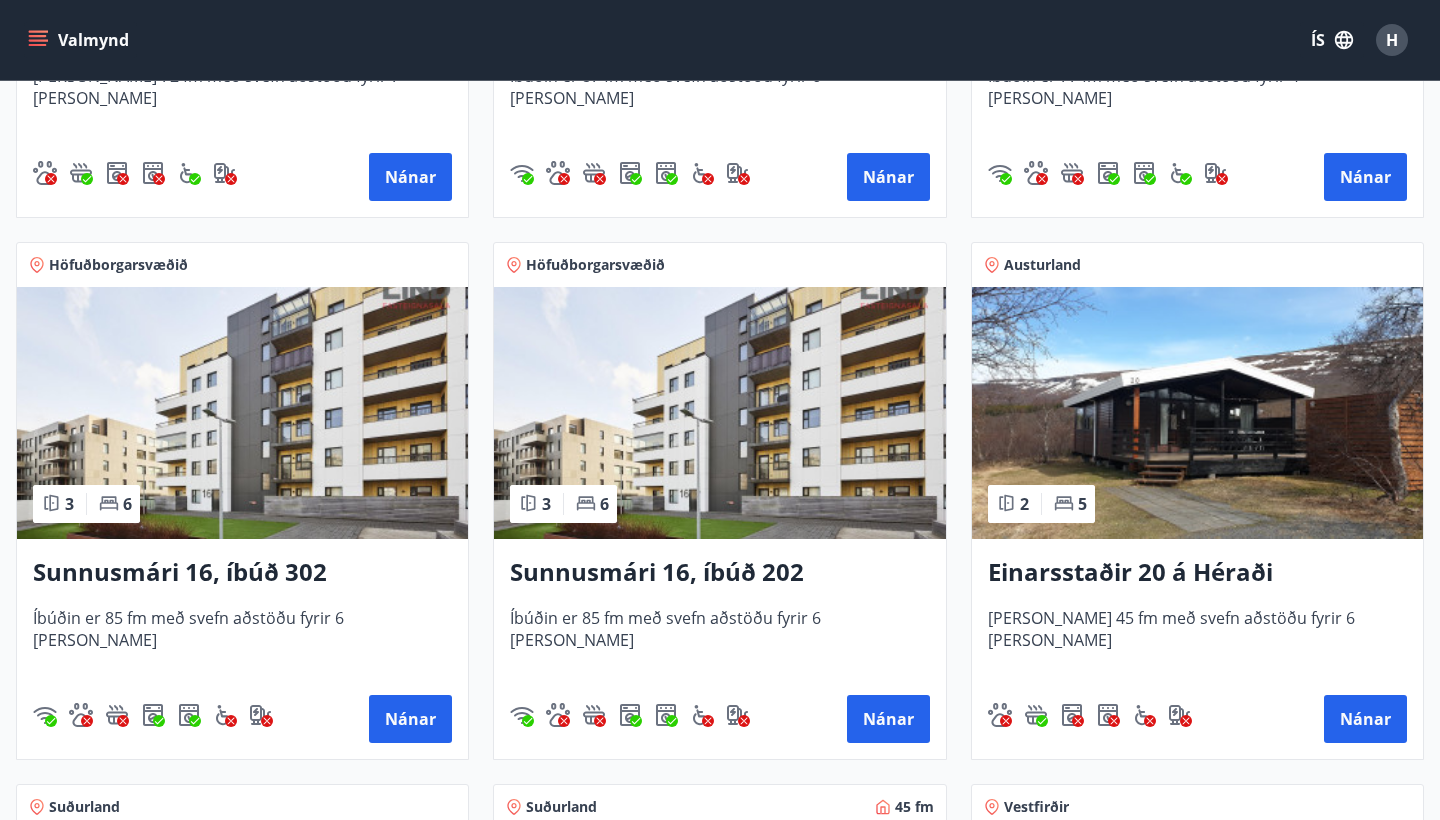 scroll, scrollTop: 1897, scrollLeft: 0, axis: vertical 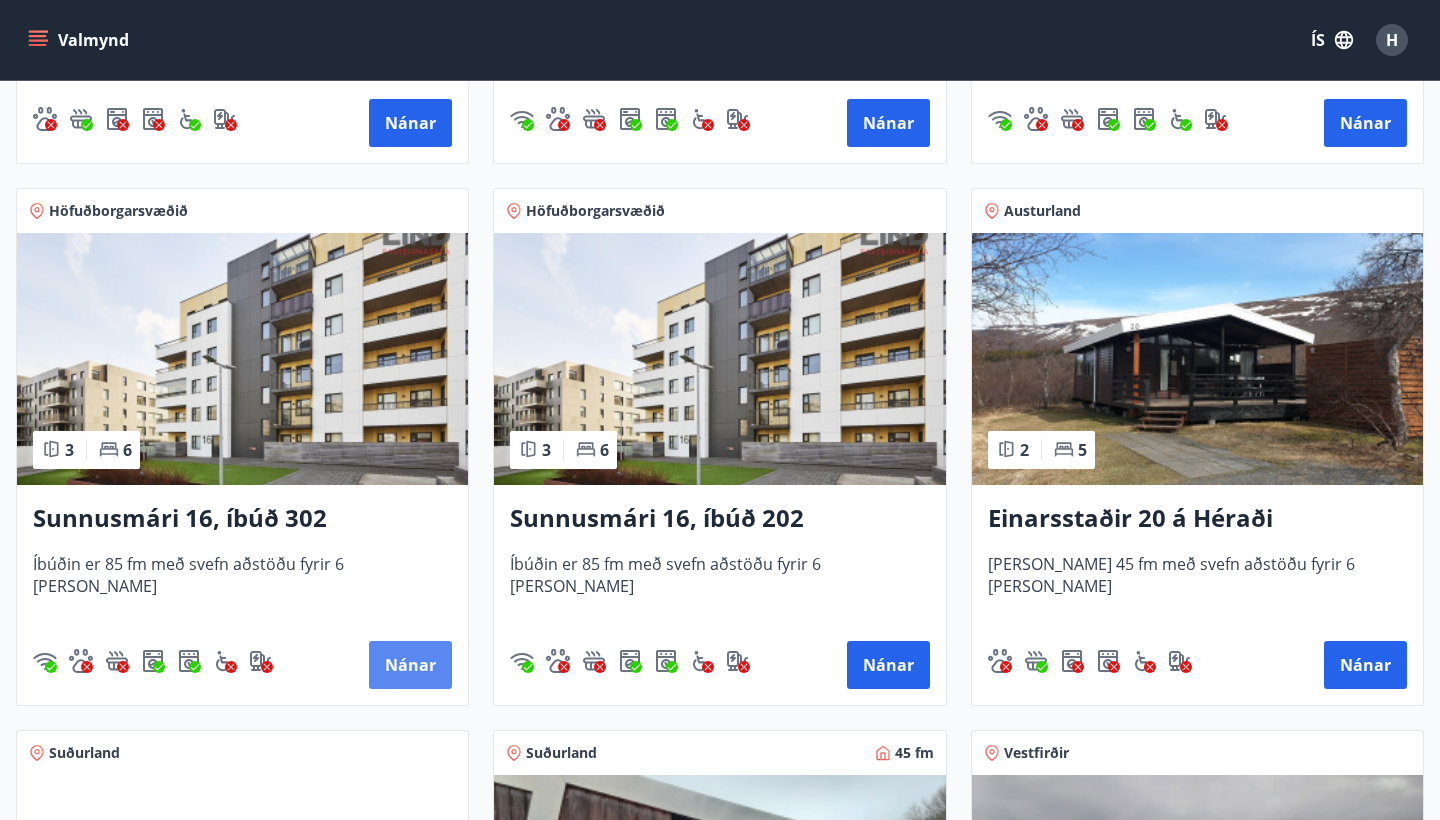 click on "Nánar" at bounding box center (410, 665) 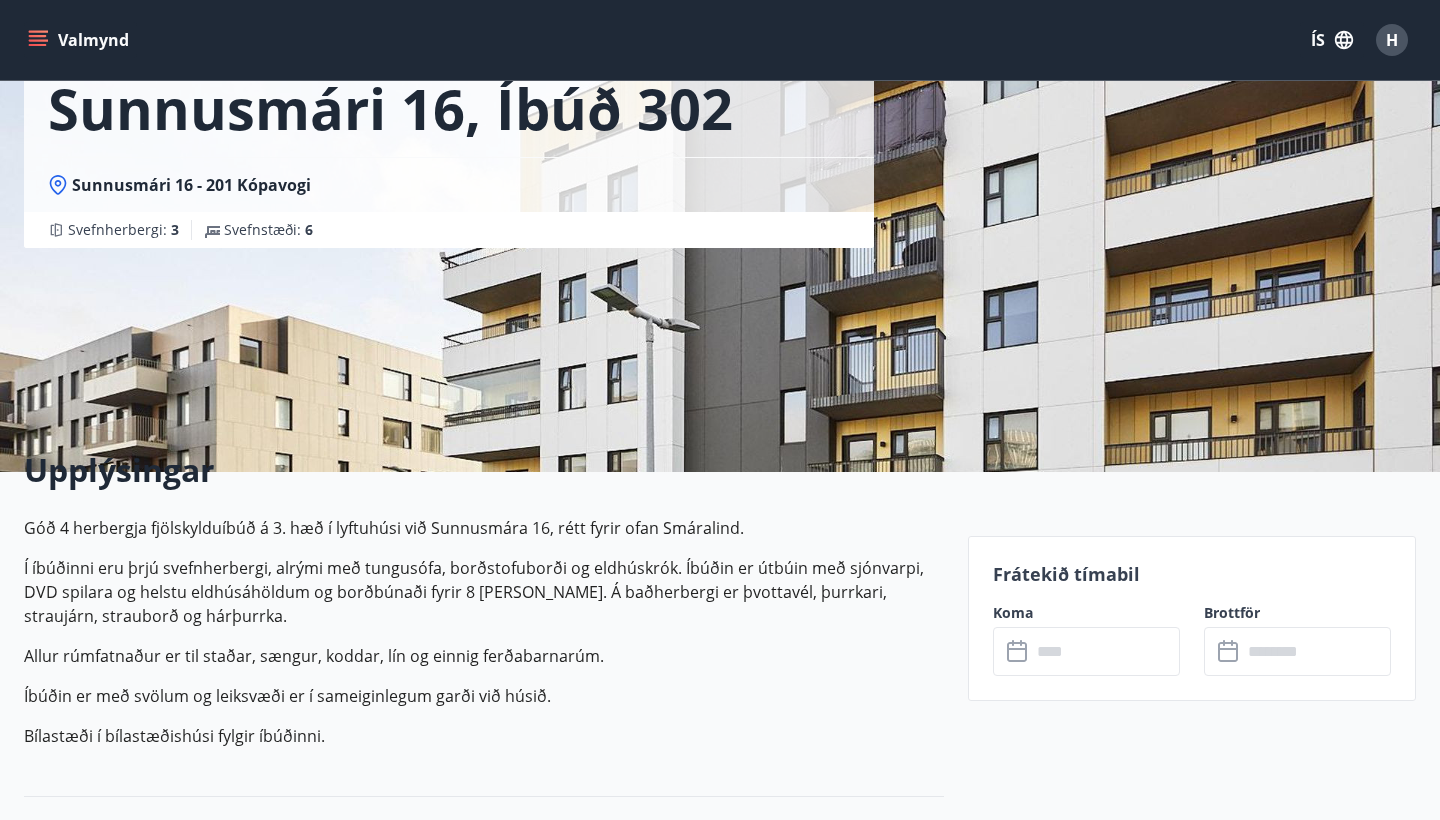scroll, scrollTop: 194, scrollLeft: 0, axis: vertical 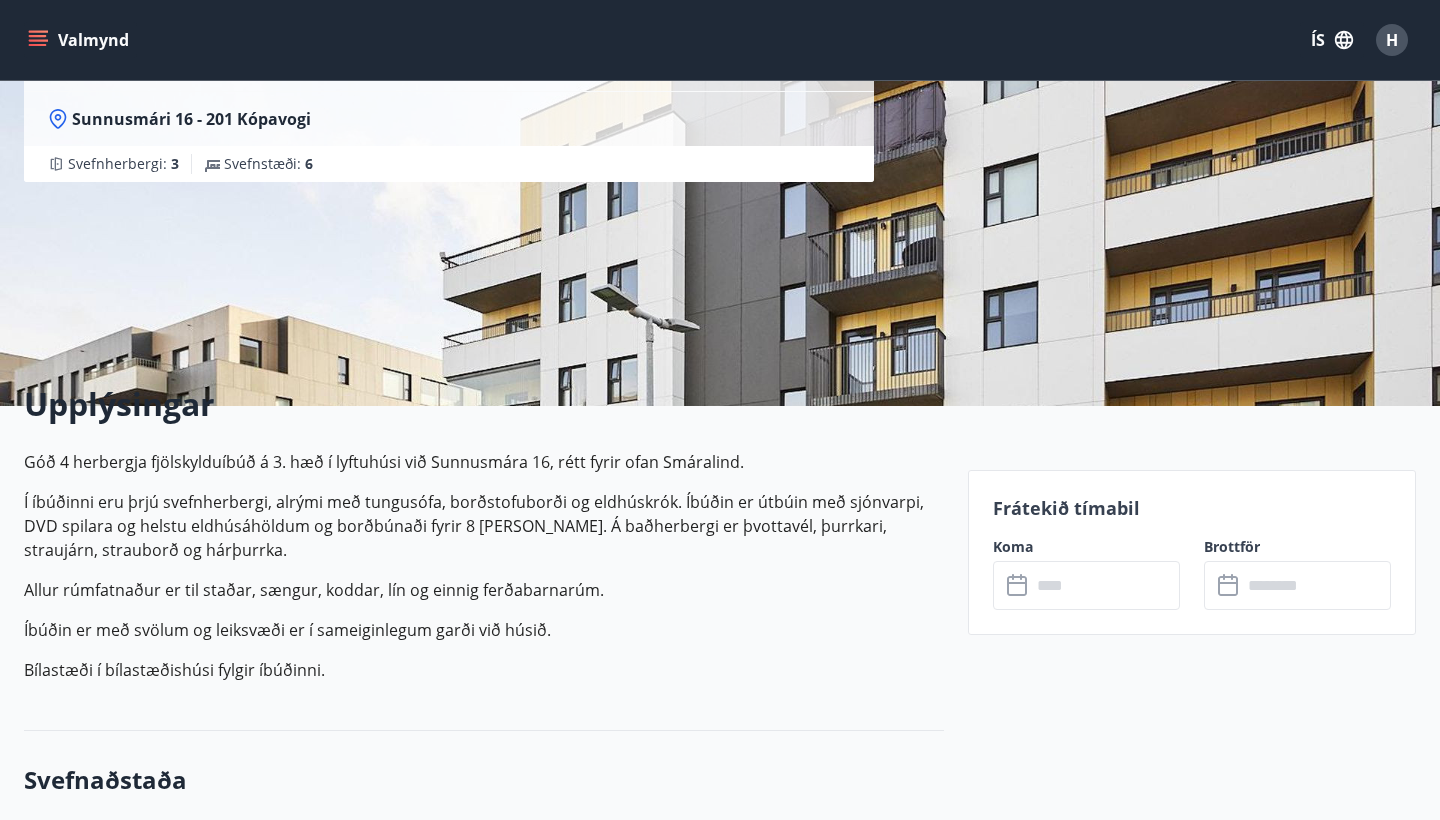 click 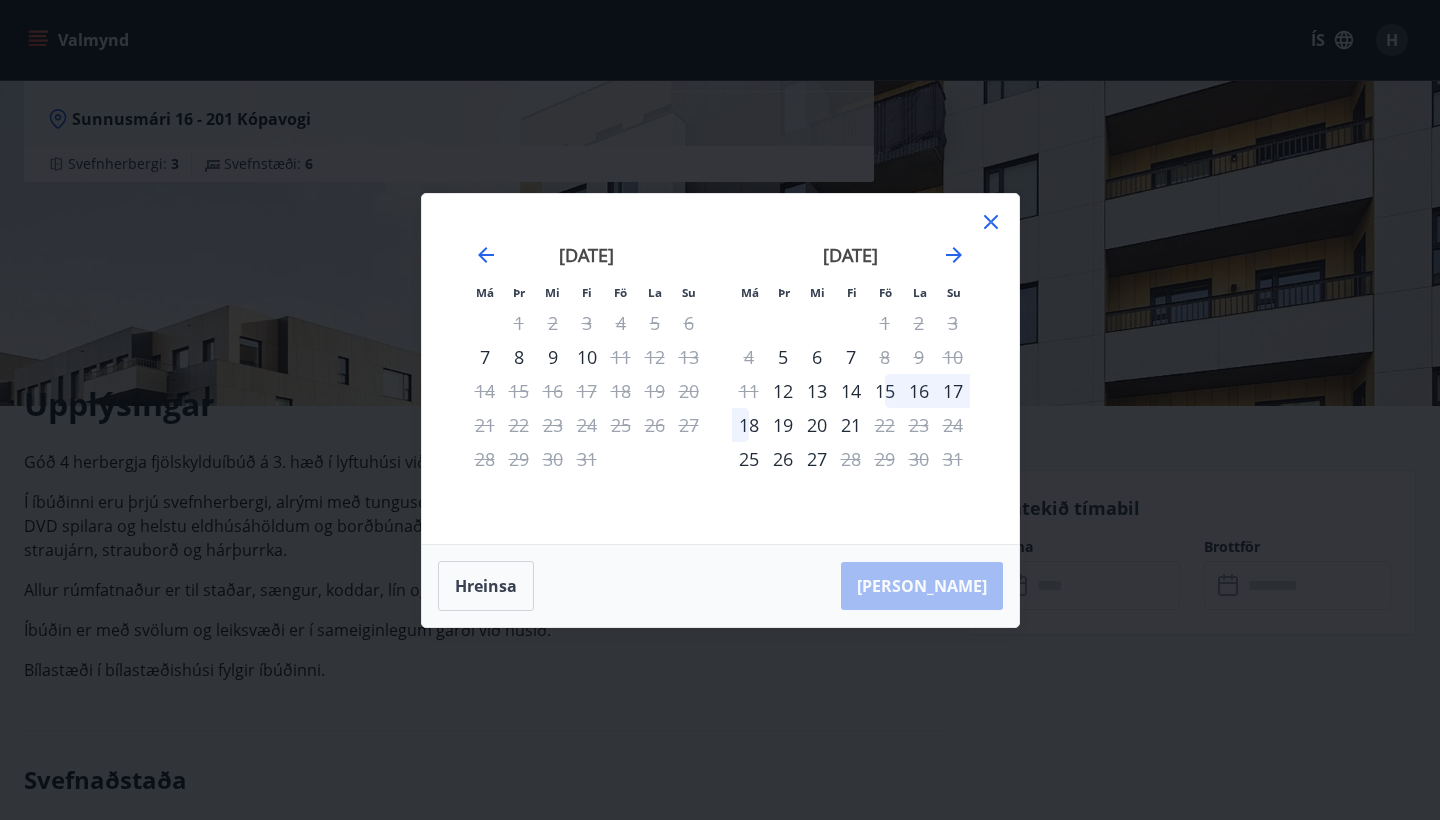 click 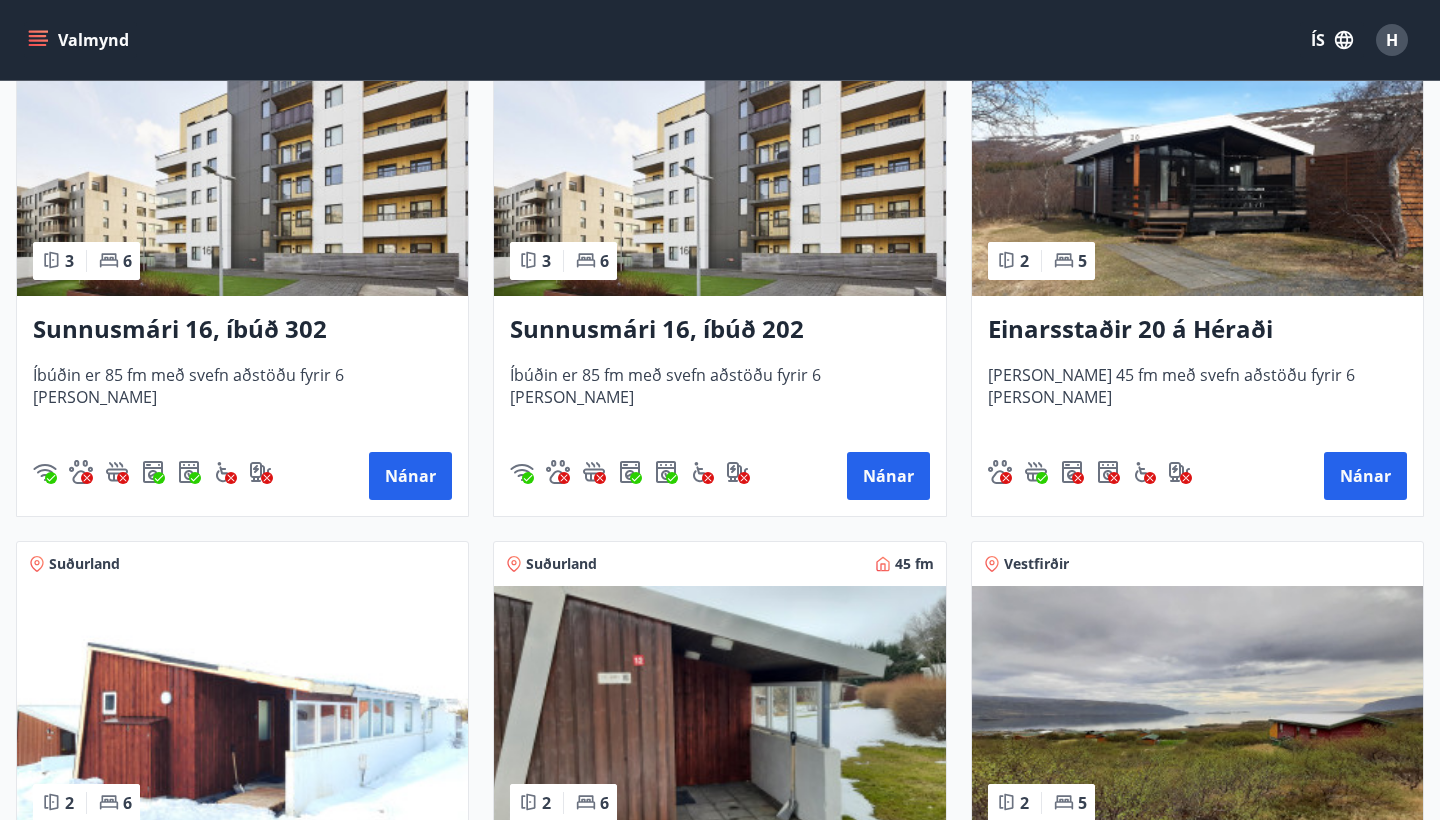 scroll, scrollTop: 2087, scrollLeft: 0, axis: vertical 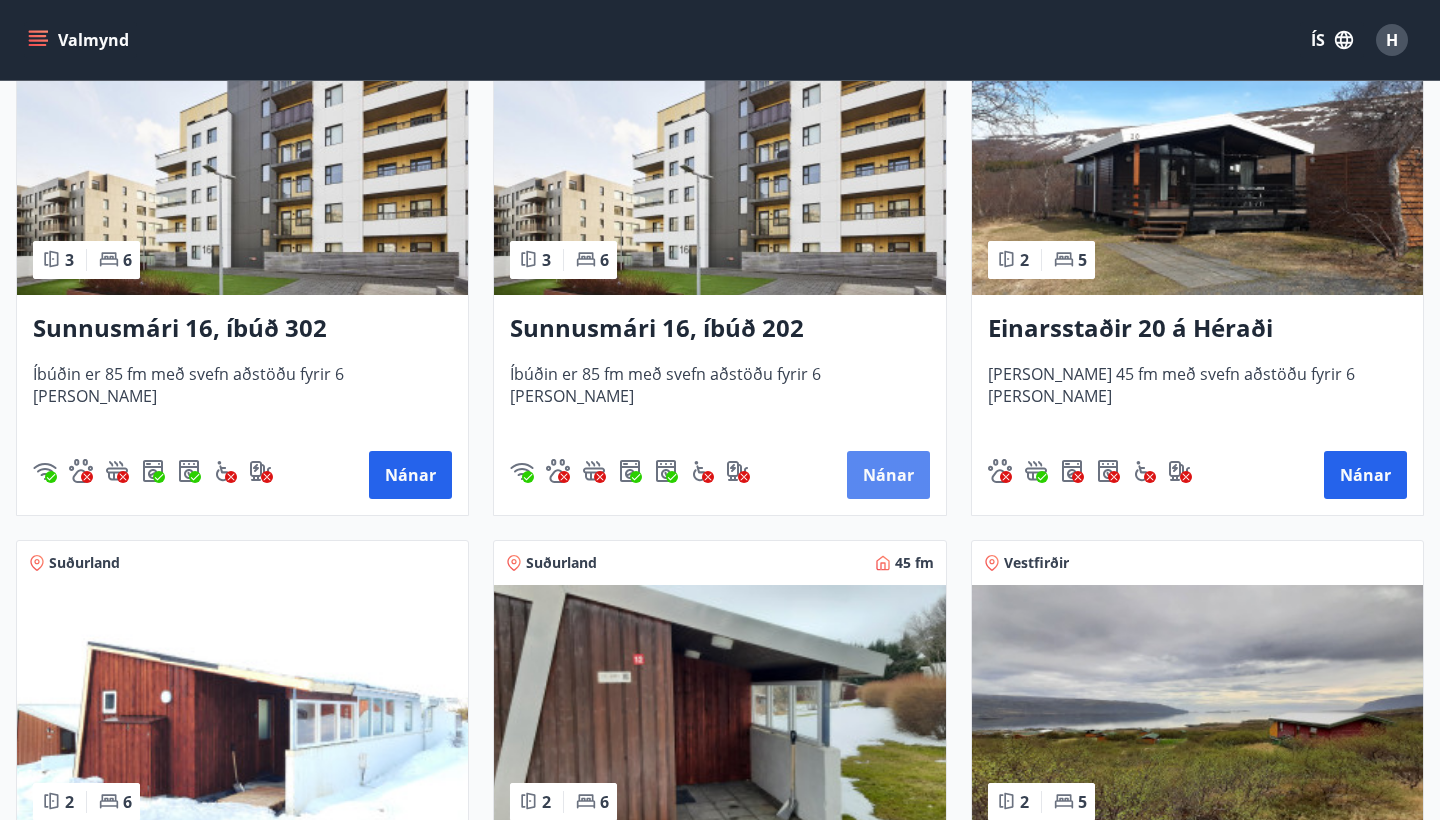 click on "Nánar" at bounding box center (888, 475) 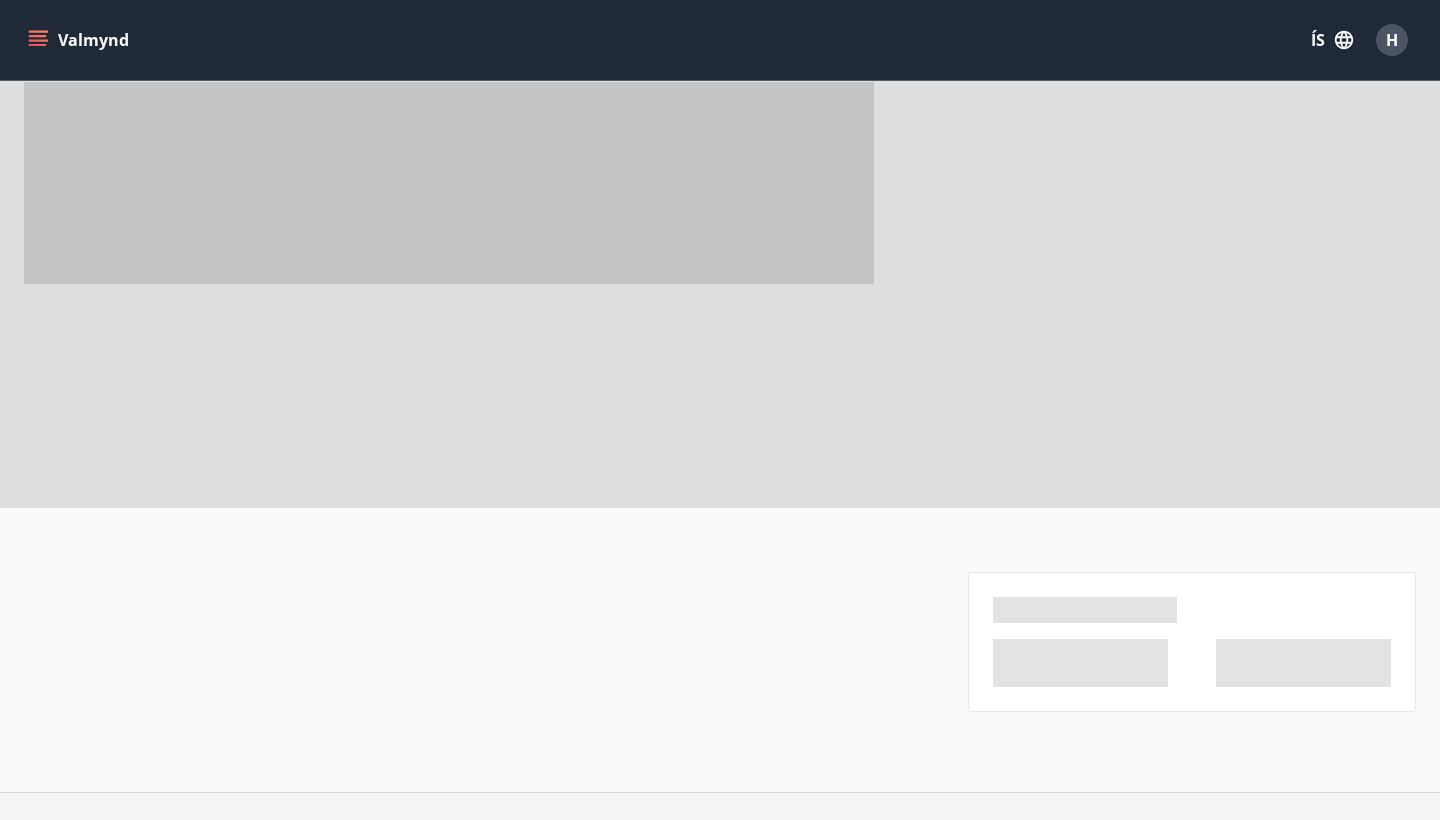 scroll, scrollTop: 0, scrollLeft: 0, axis: both 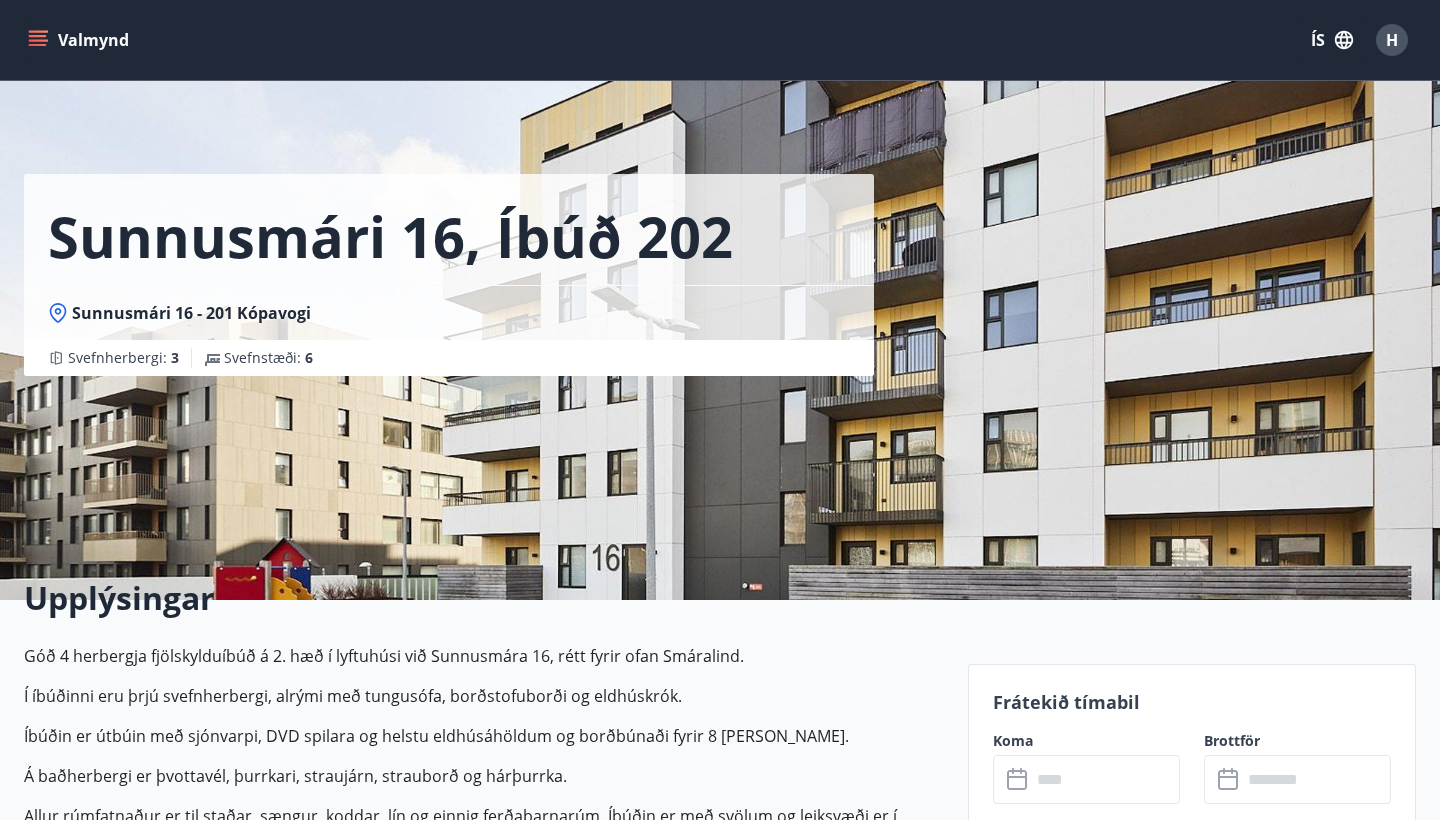 click 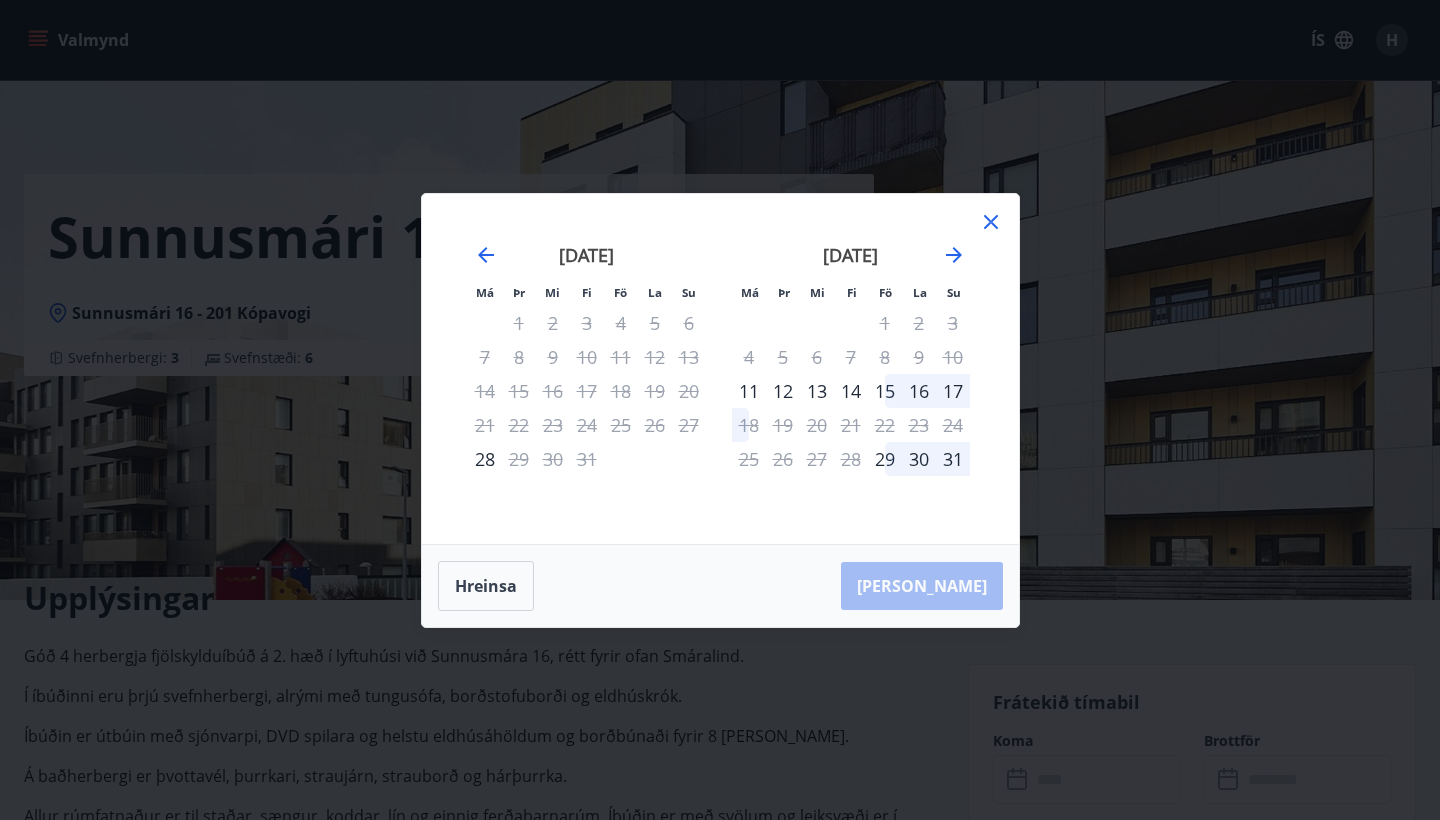 click 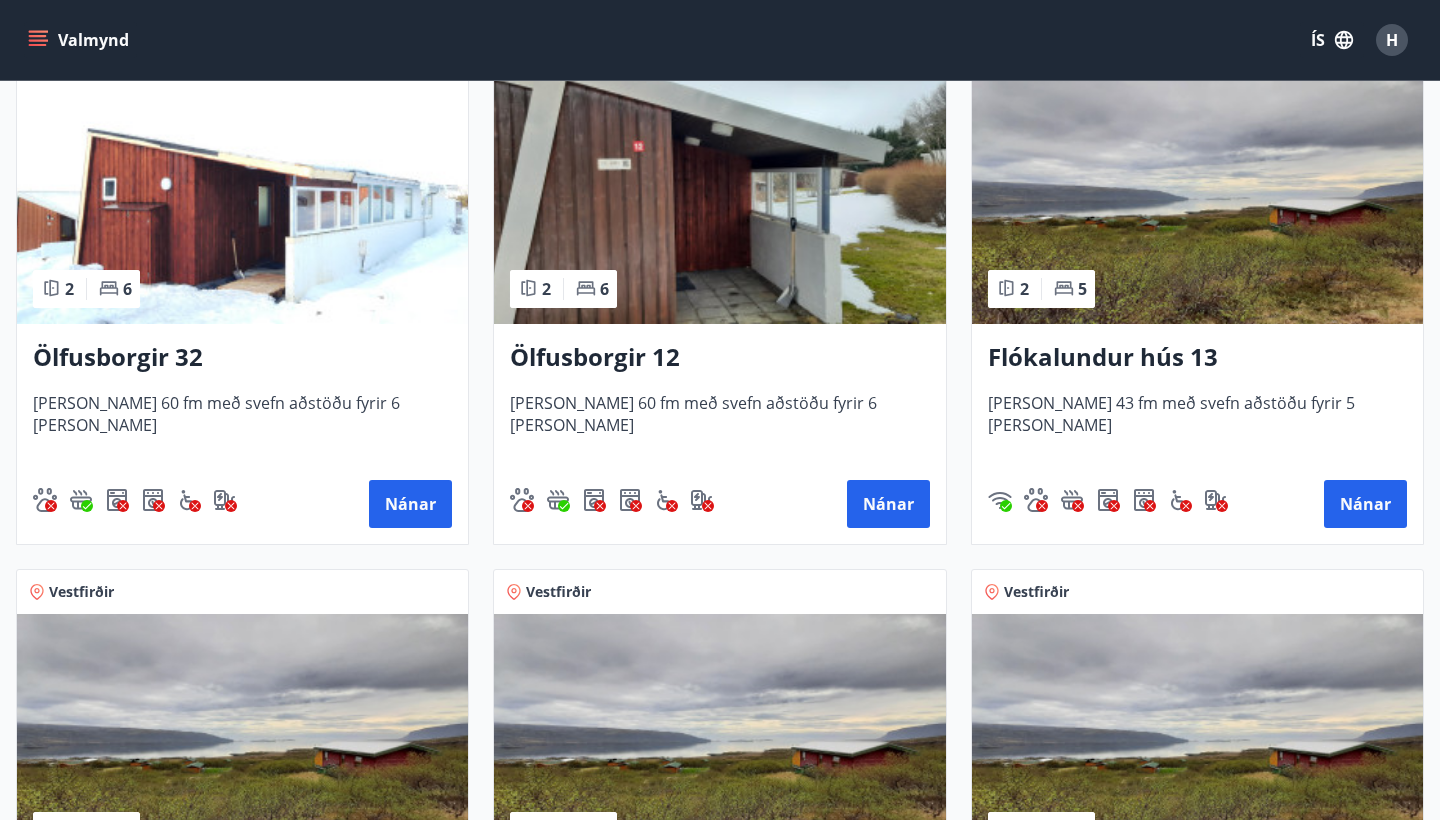 scroll, scrollTop: 2601, scrollLeft: 0, axis: vertical 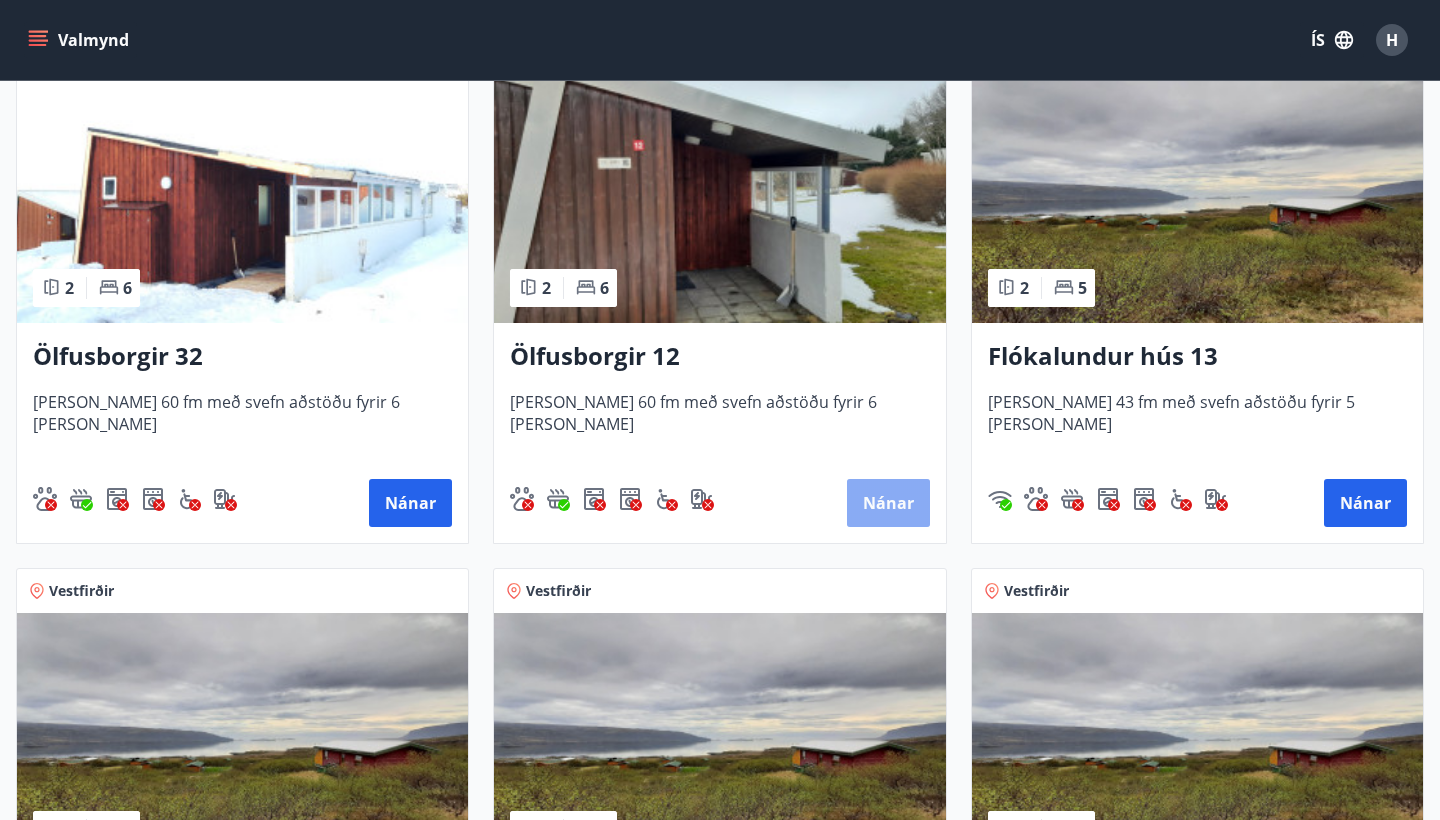 click on "Nánar" at bounding box center [888, 503] 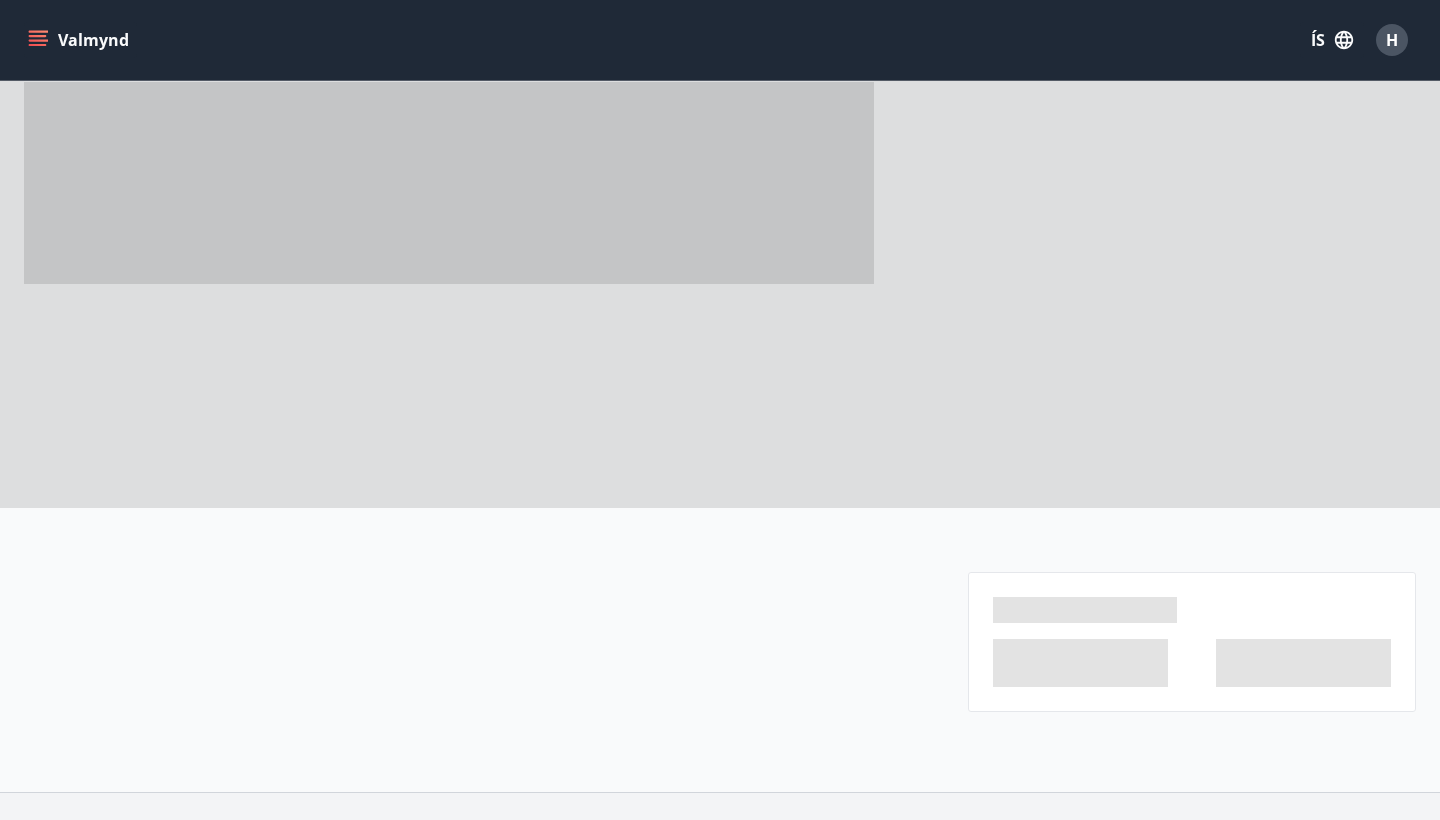 scroll, scrollTop: 0, scrollLeft: 0, axis: both 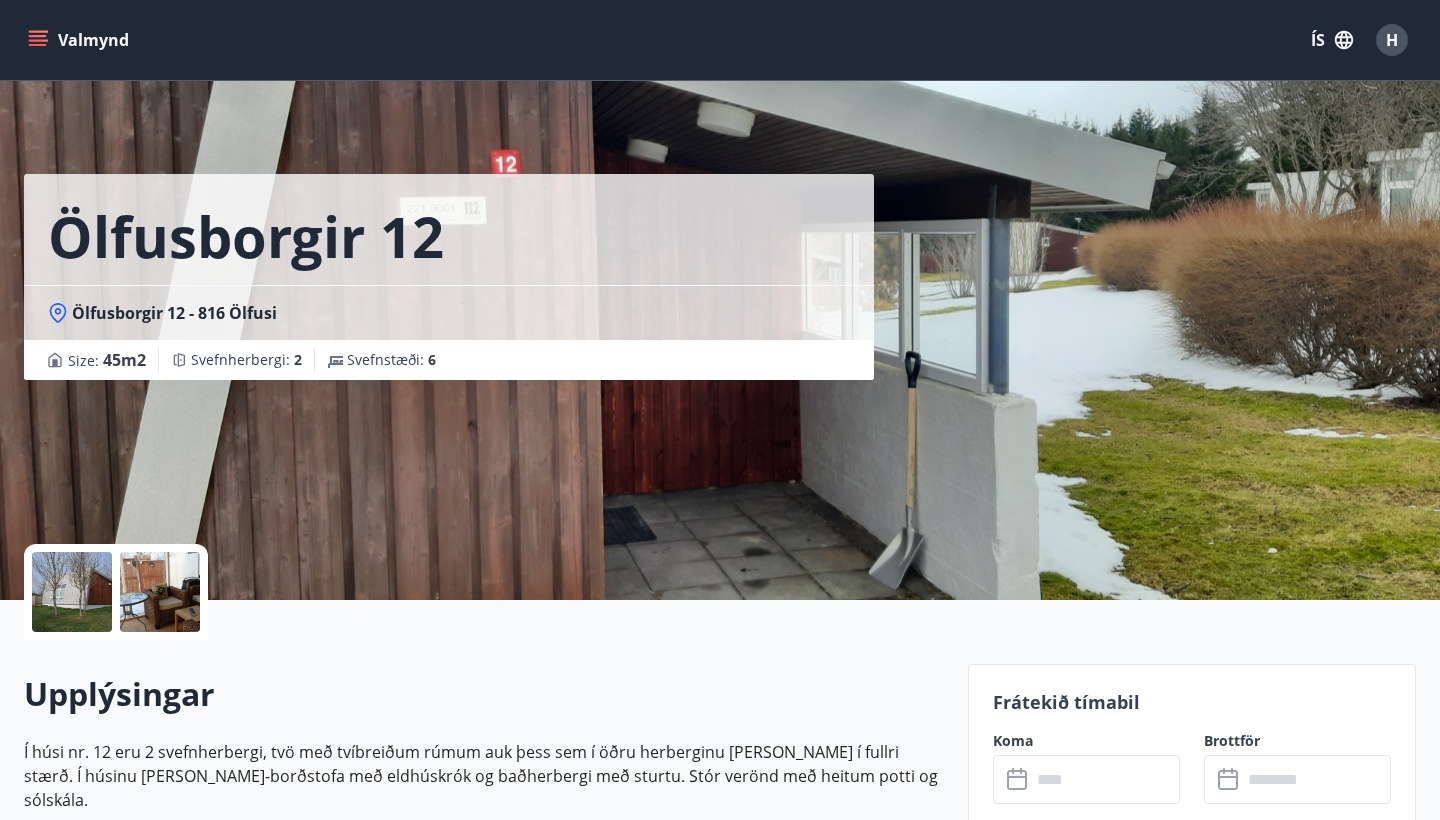 click 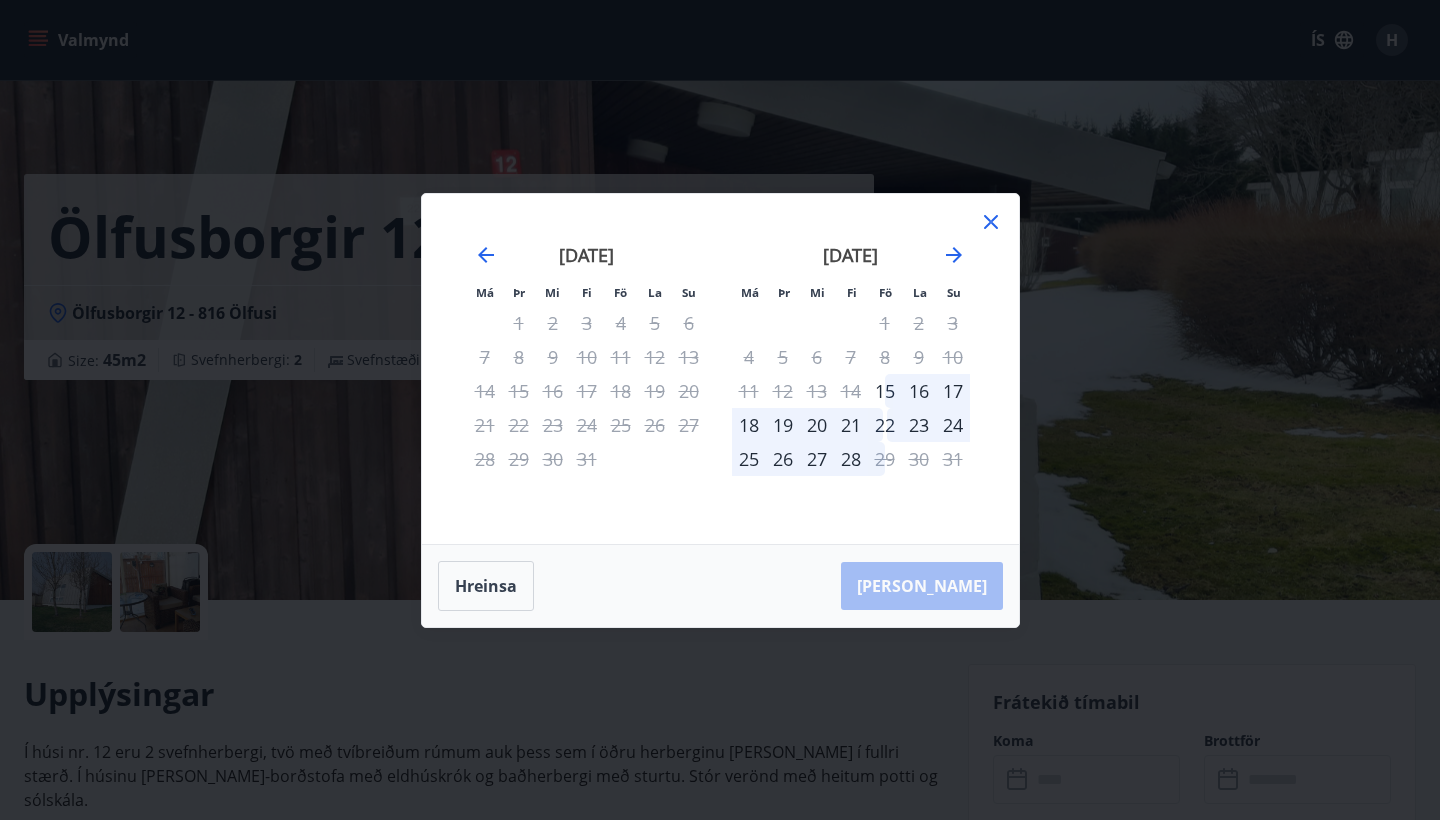 click 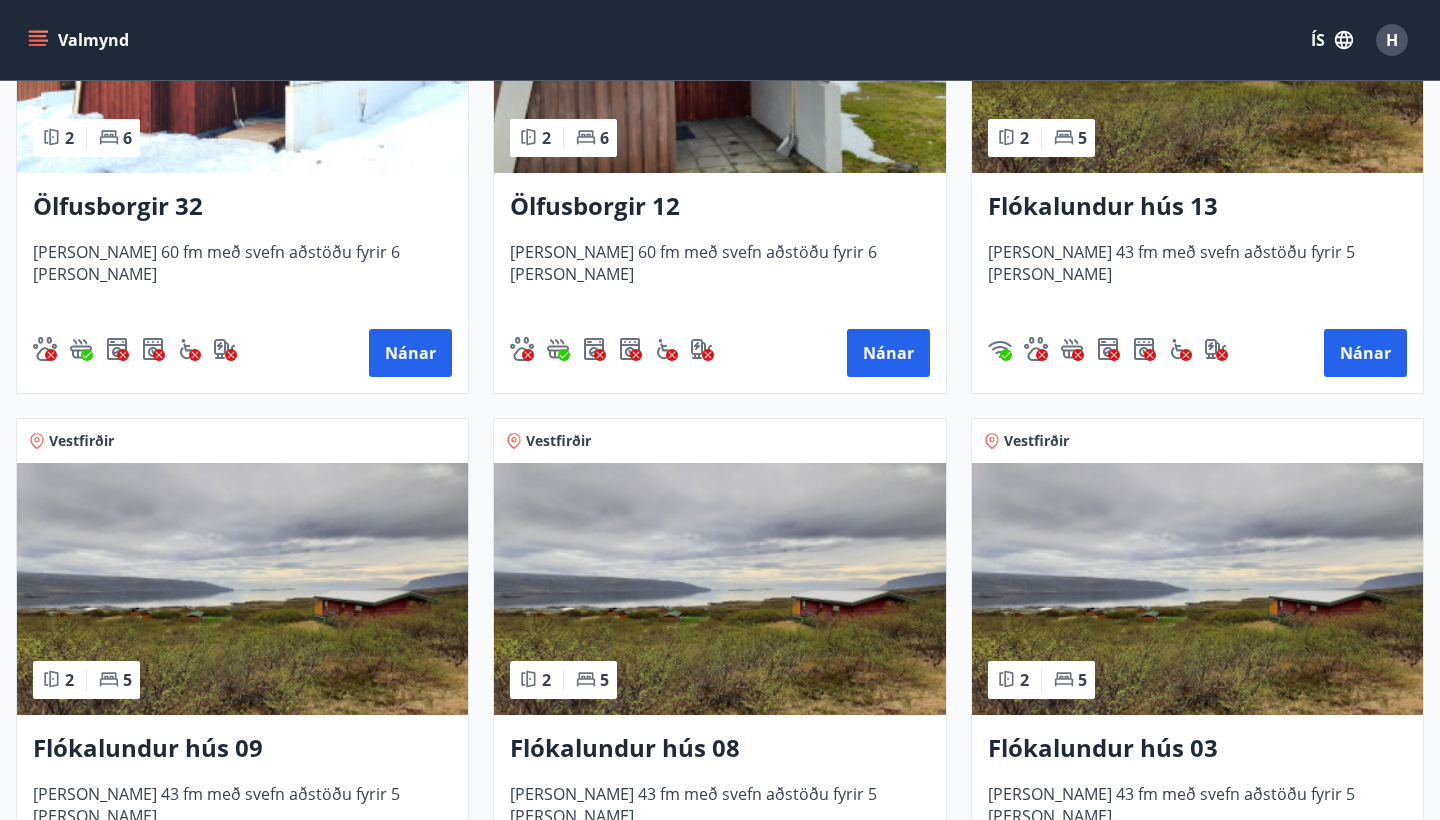 scroll, scrollTop: 2747, scrollLeft: 0, axis: vertical 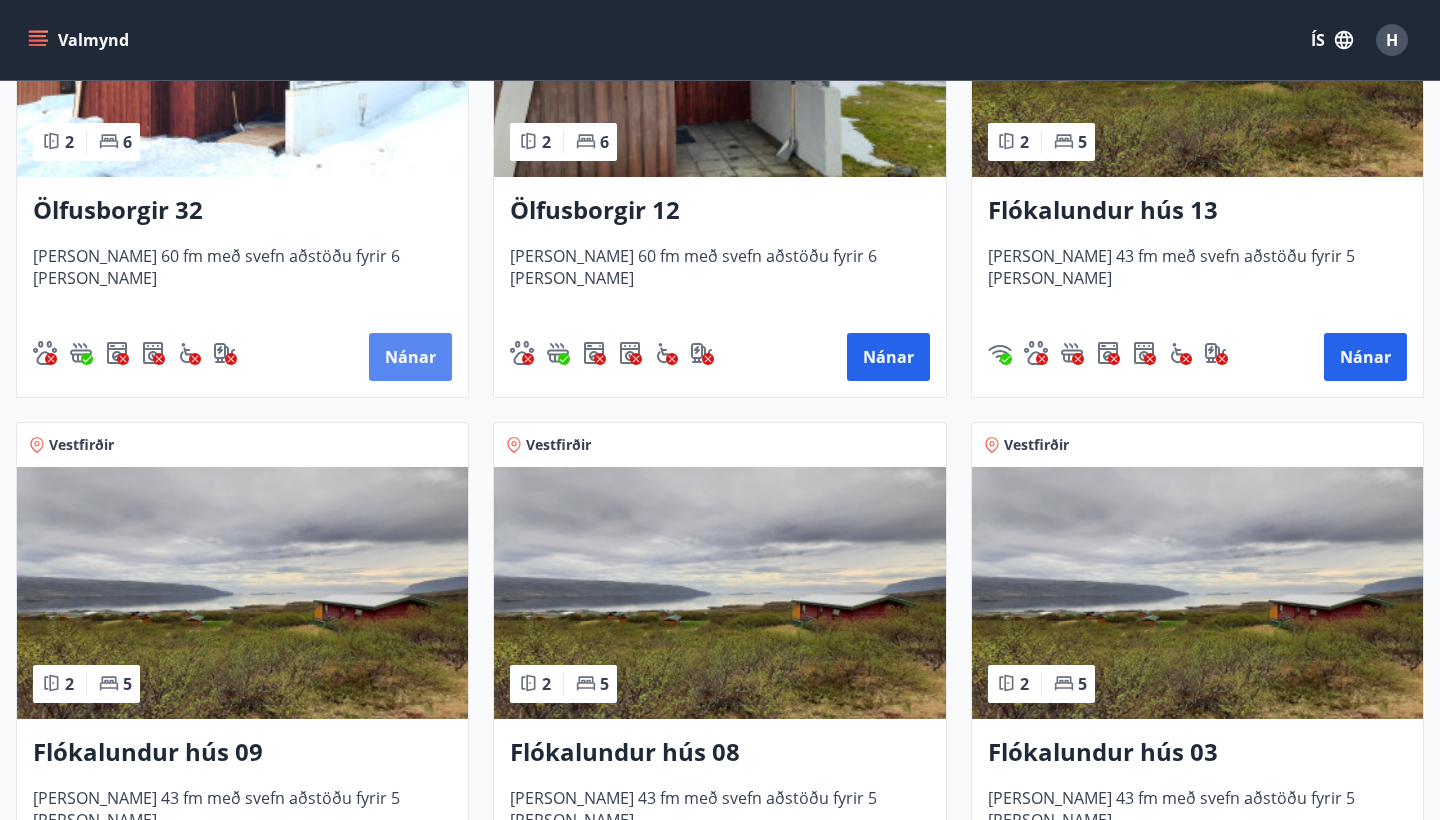 click on "Nánar" at bounding box center [410, 357] 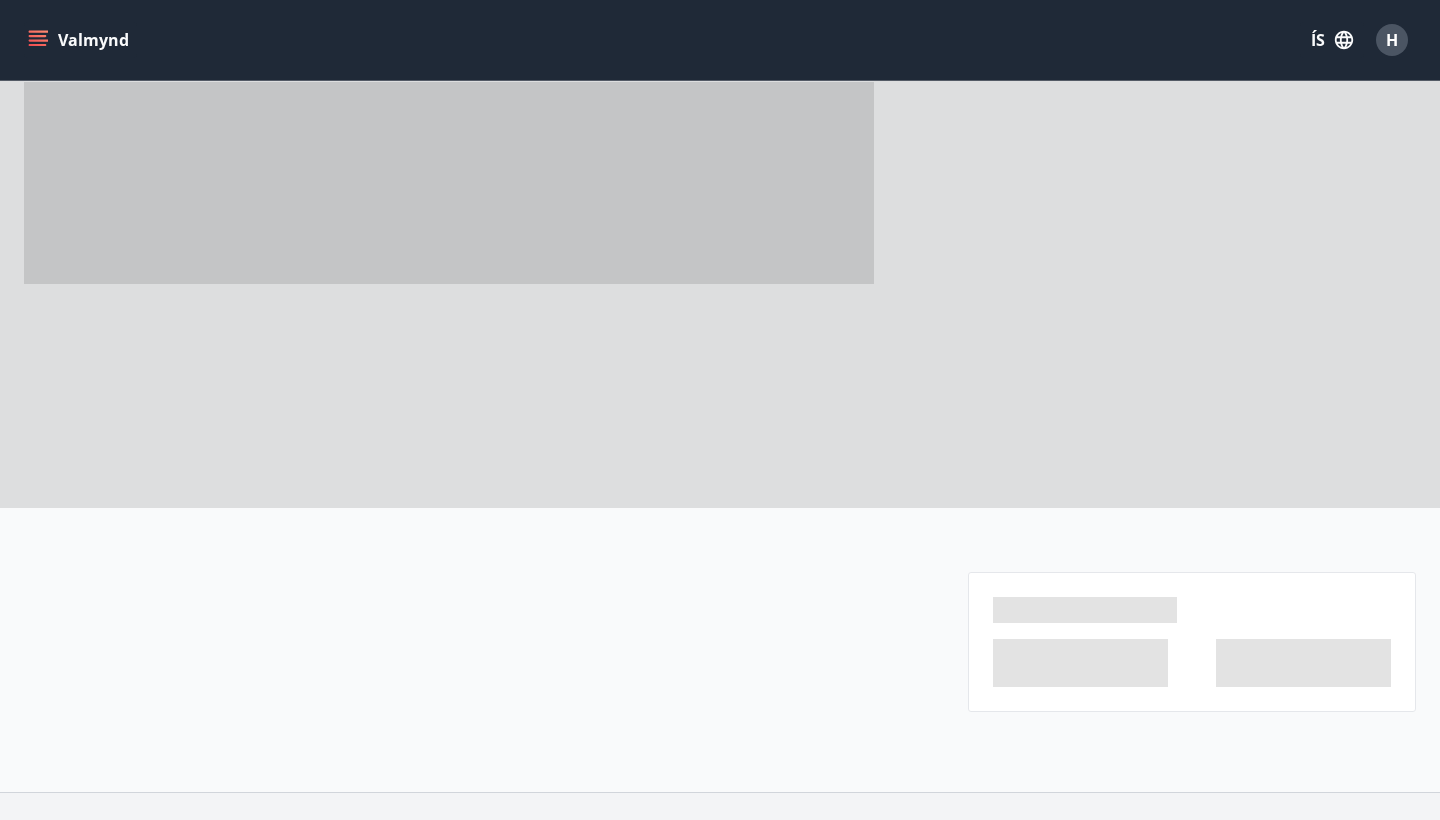 scroll, scrollTop: 0, scrollLeft: 0, axis: both 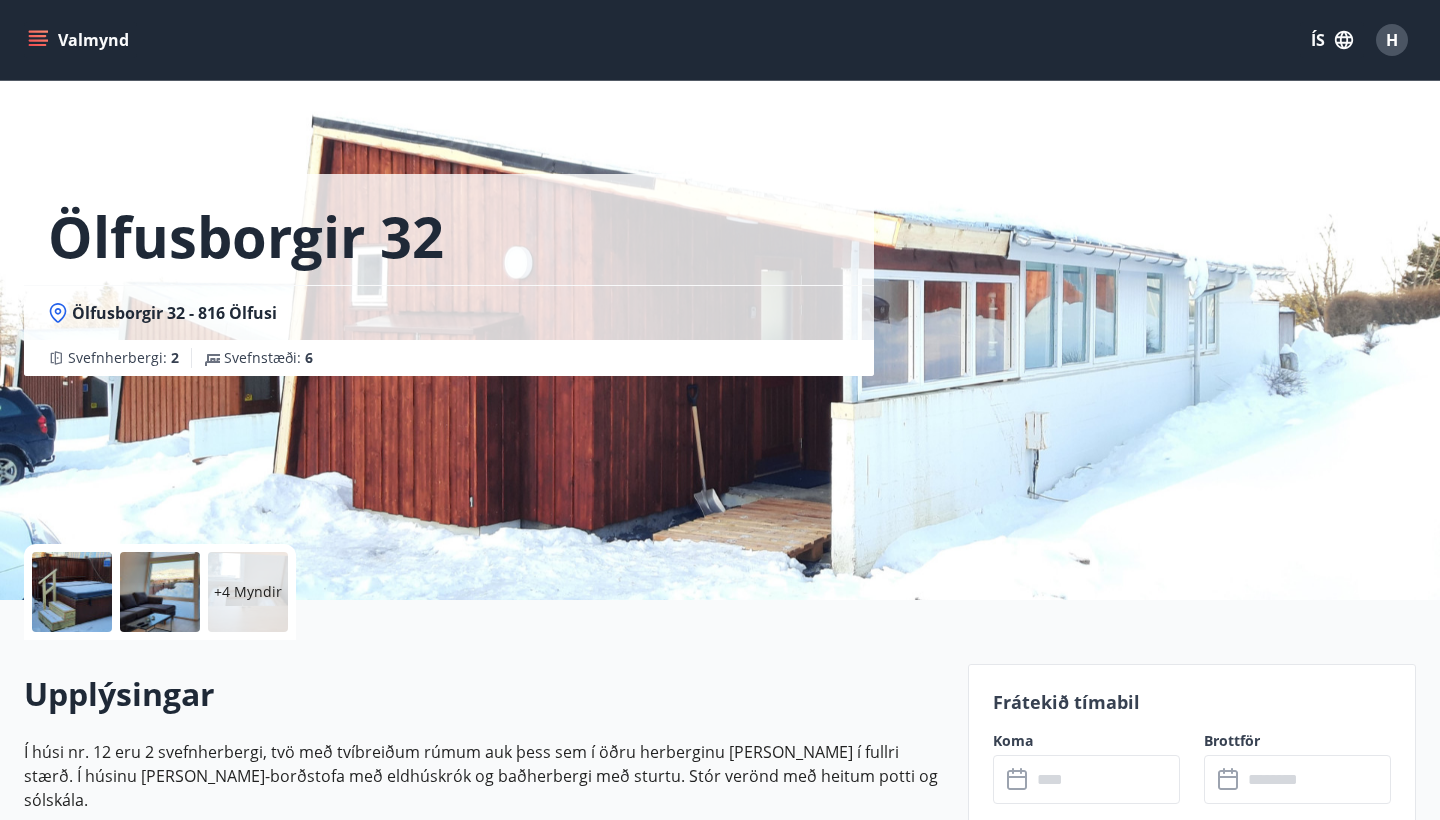 click 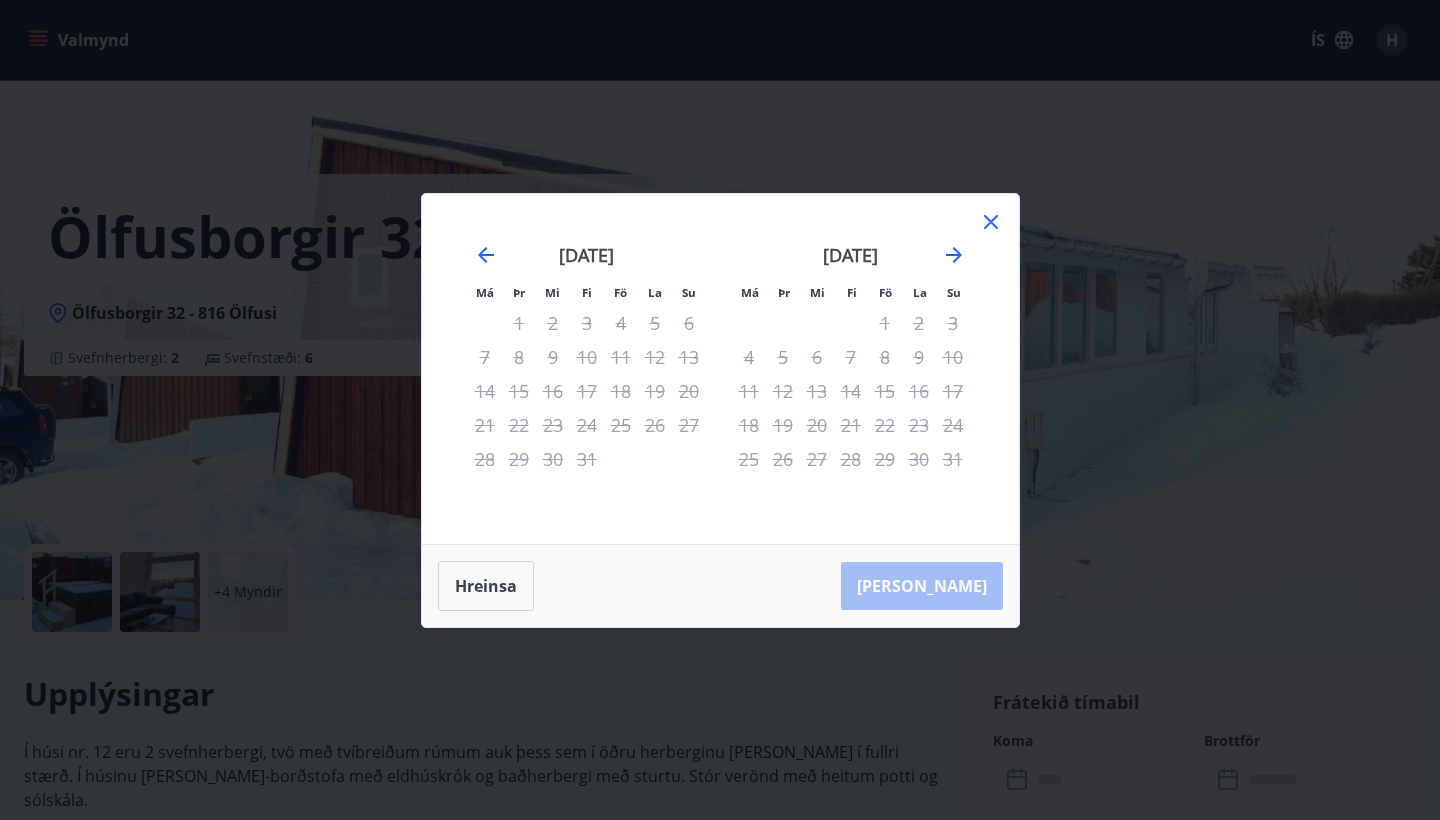 click 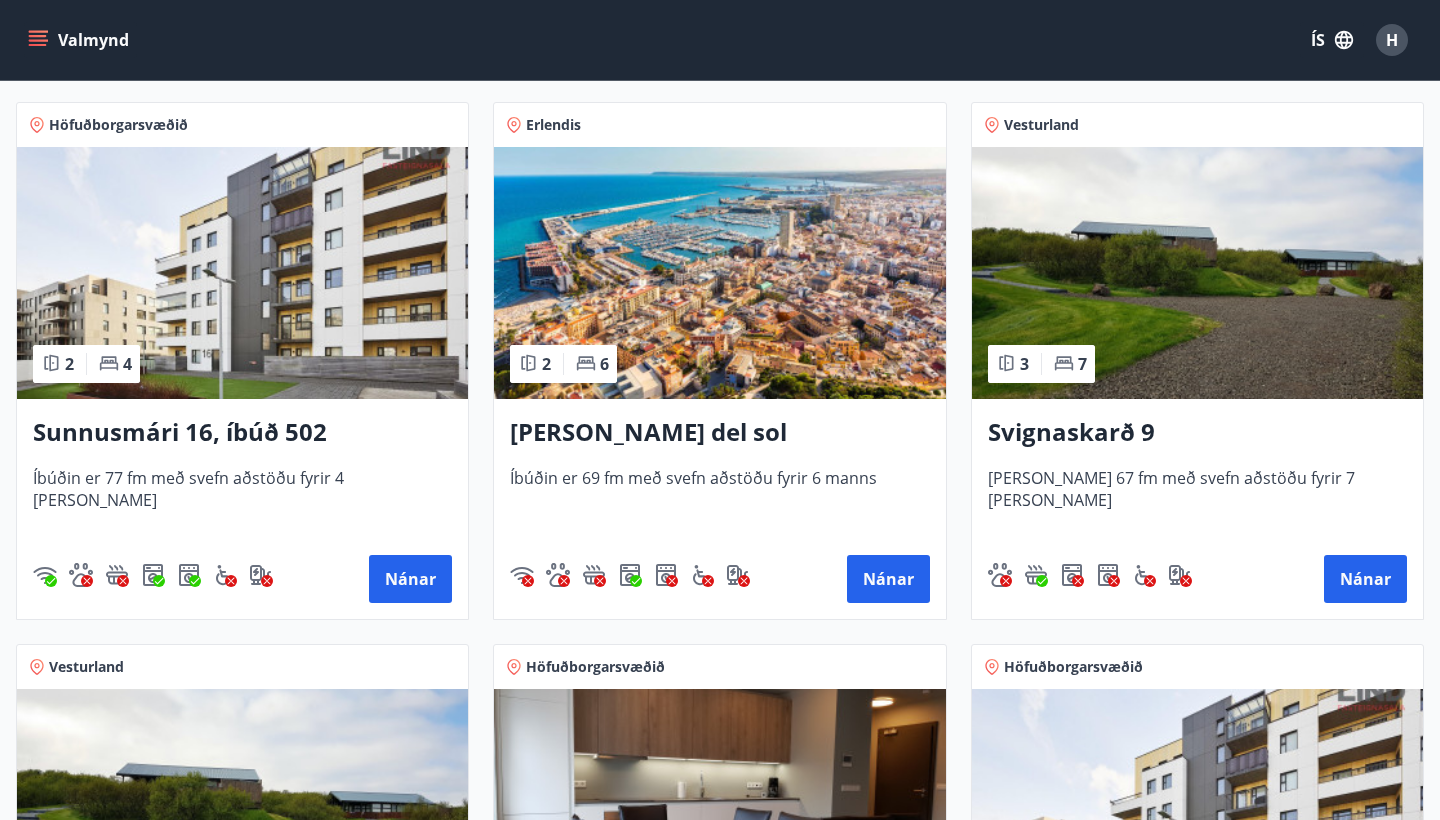 scroll, scrollTop: 902, scrollLeft: 0, axis: vertical 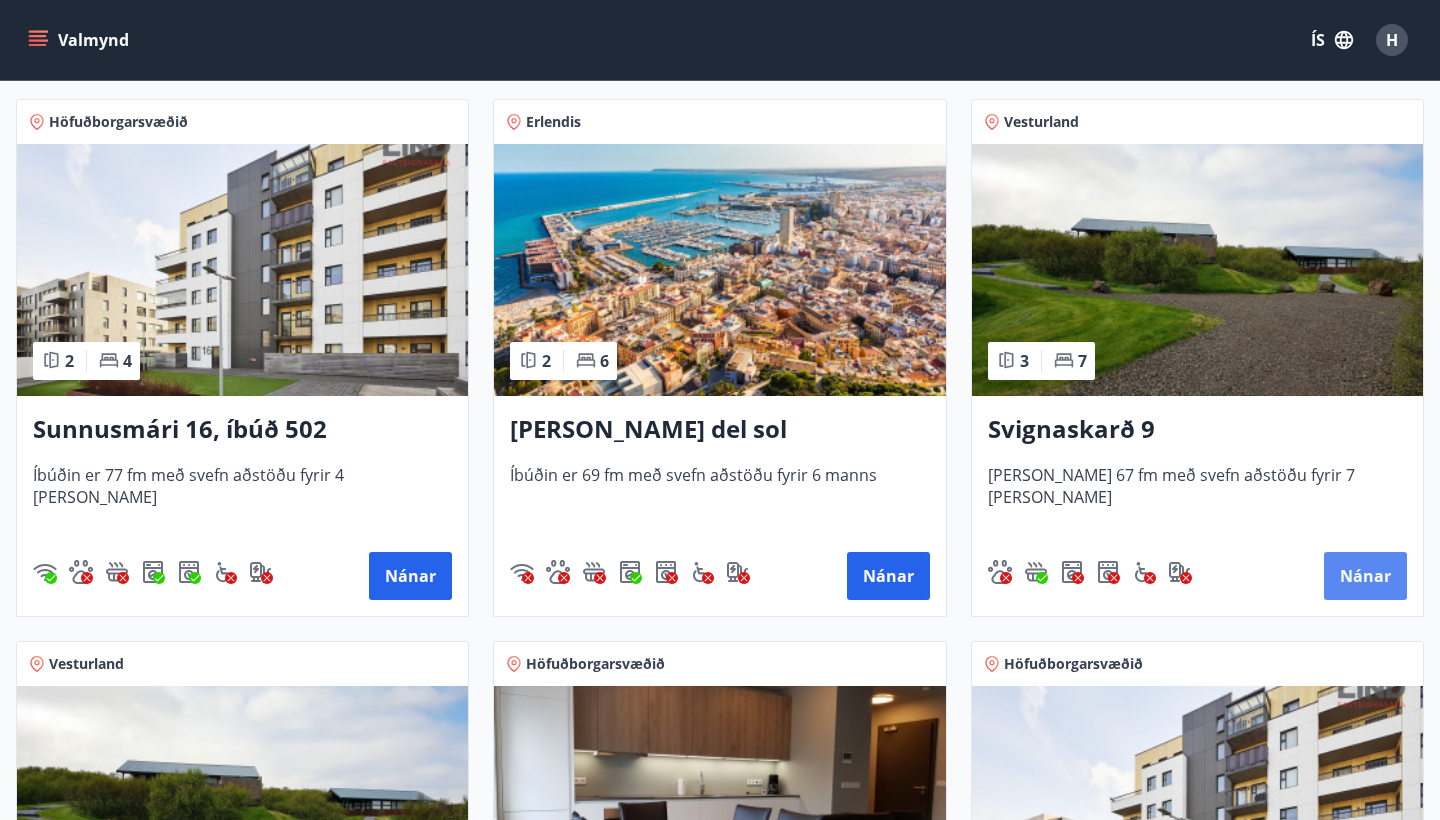 click on "Nánar" at bounding box center (1365, 576) 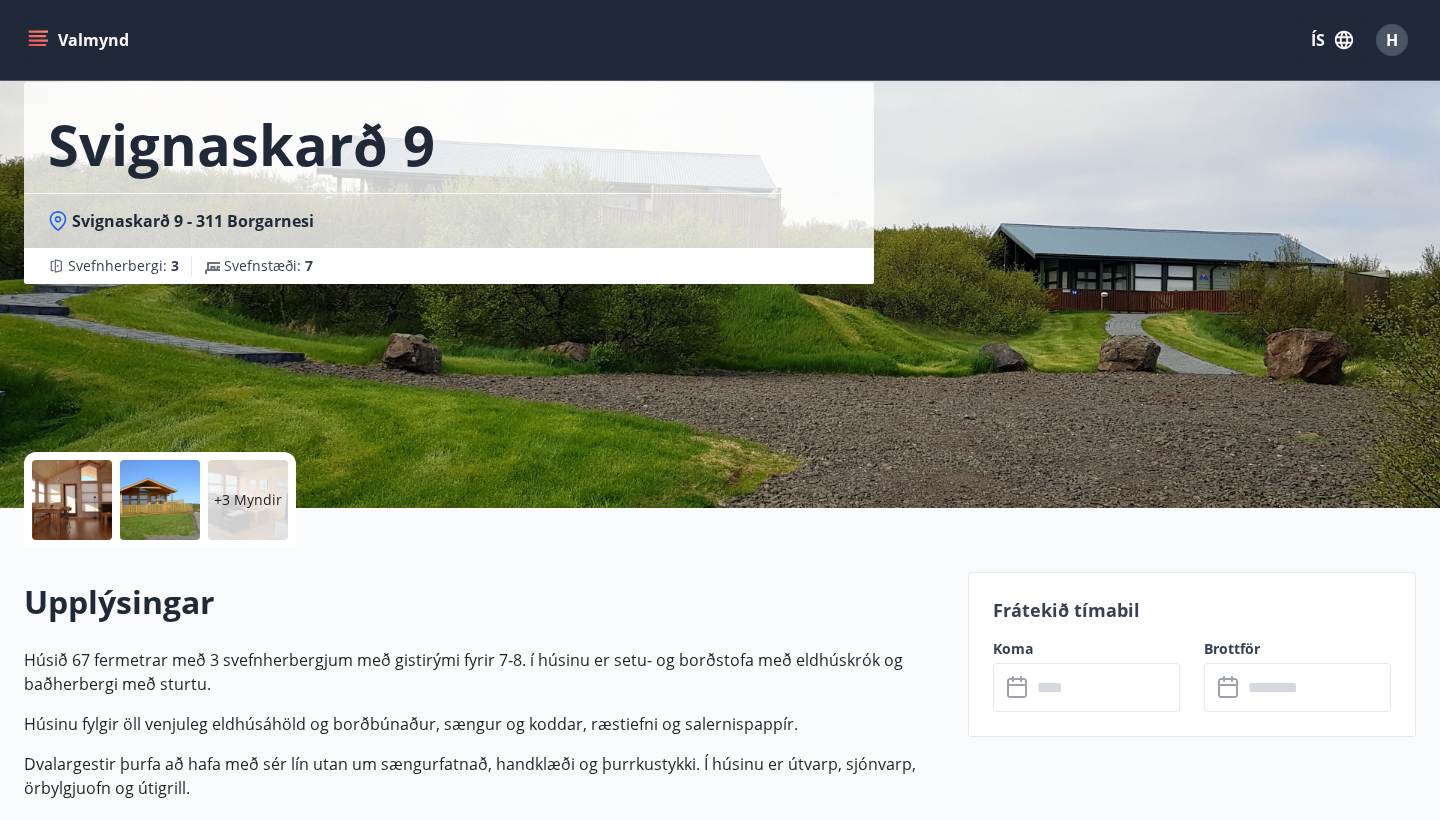 scroll, scrollTop: 0, scrollLeft: 0, axis: both 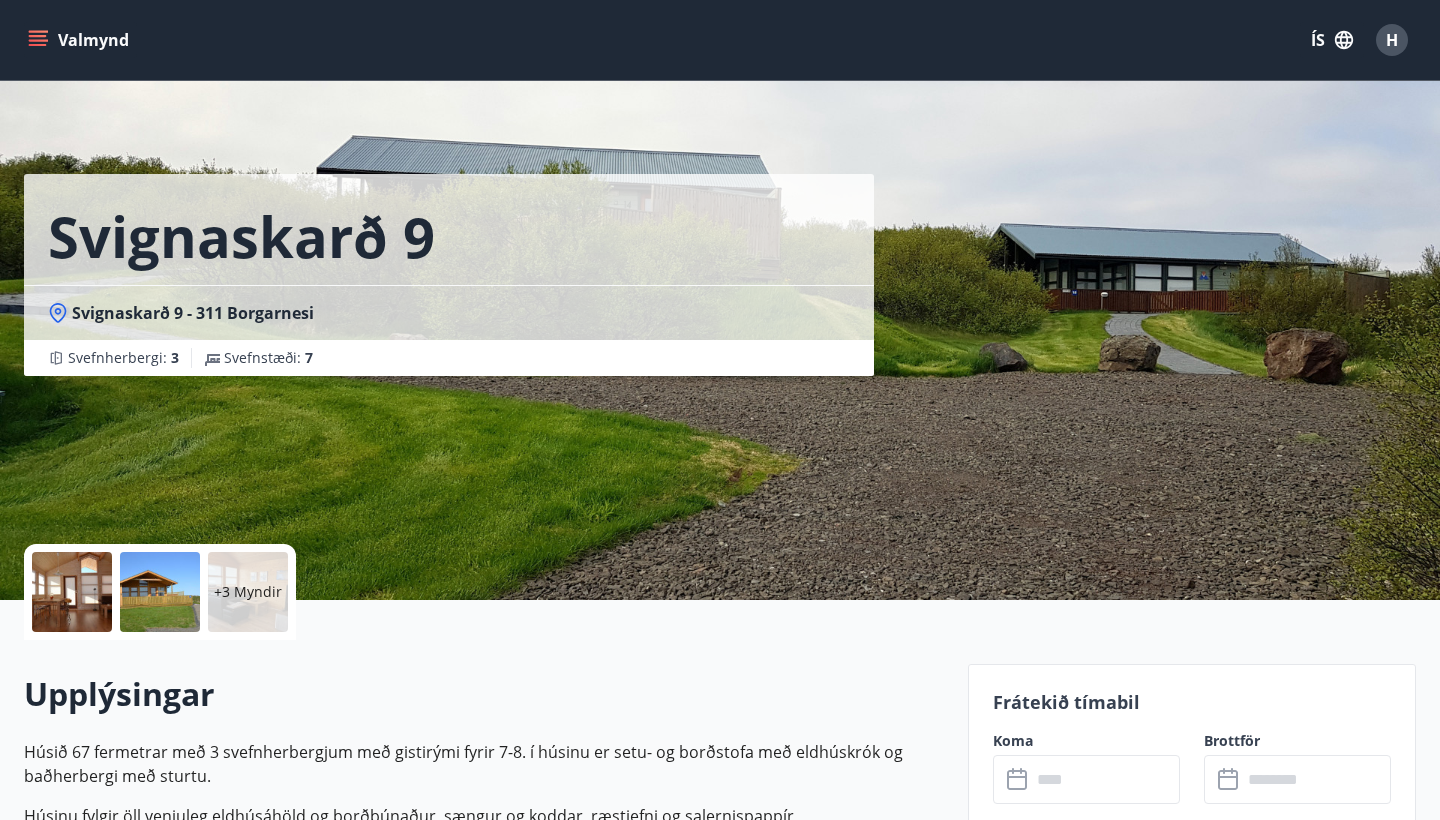 click 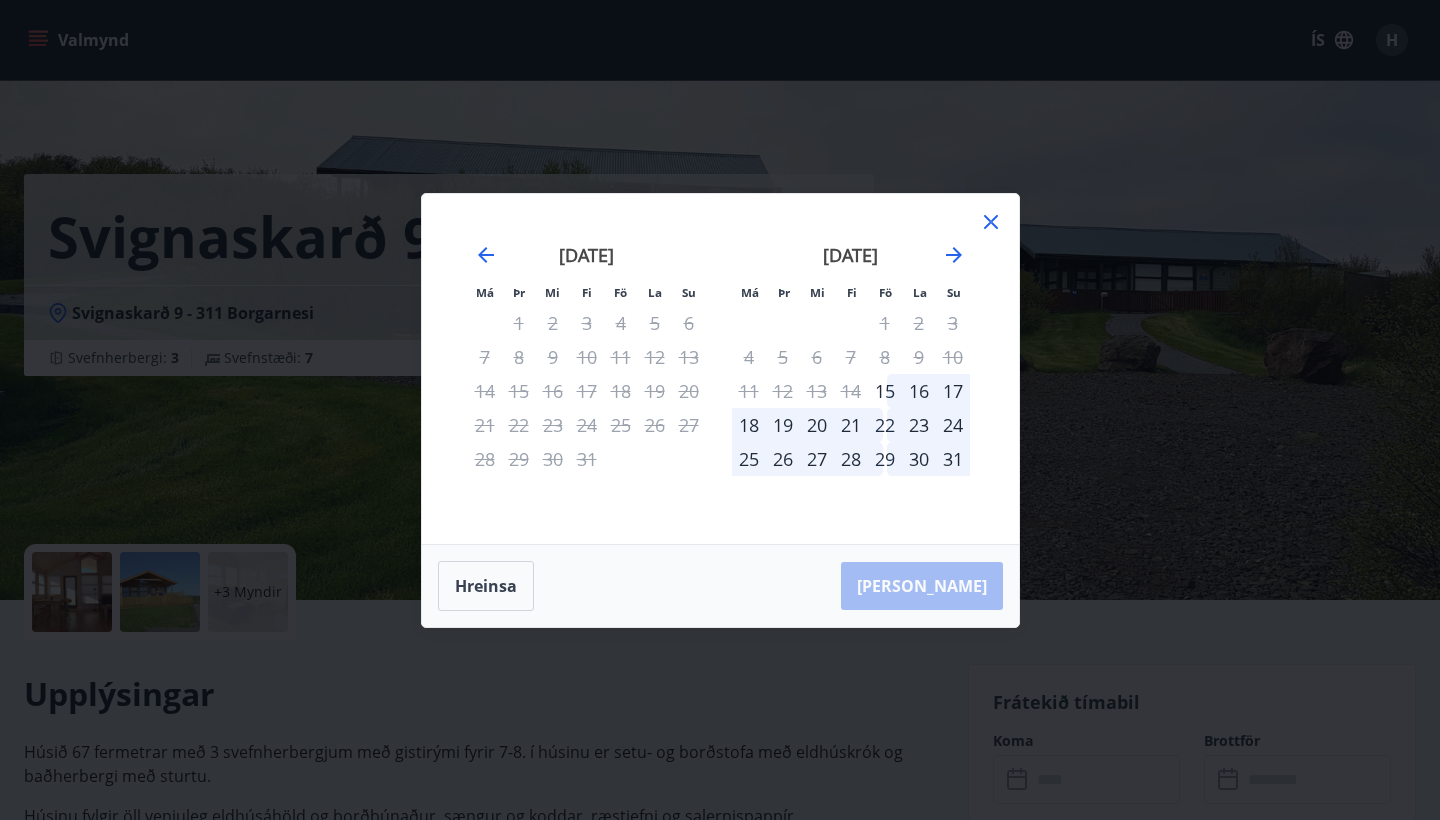 click 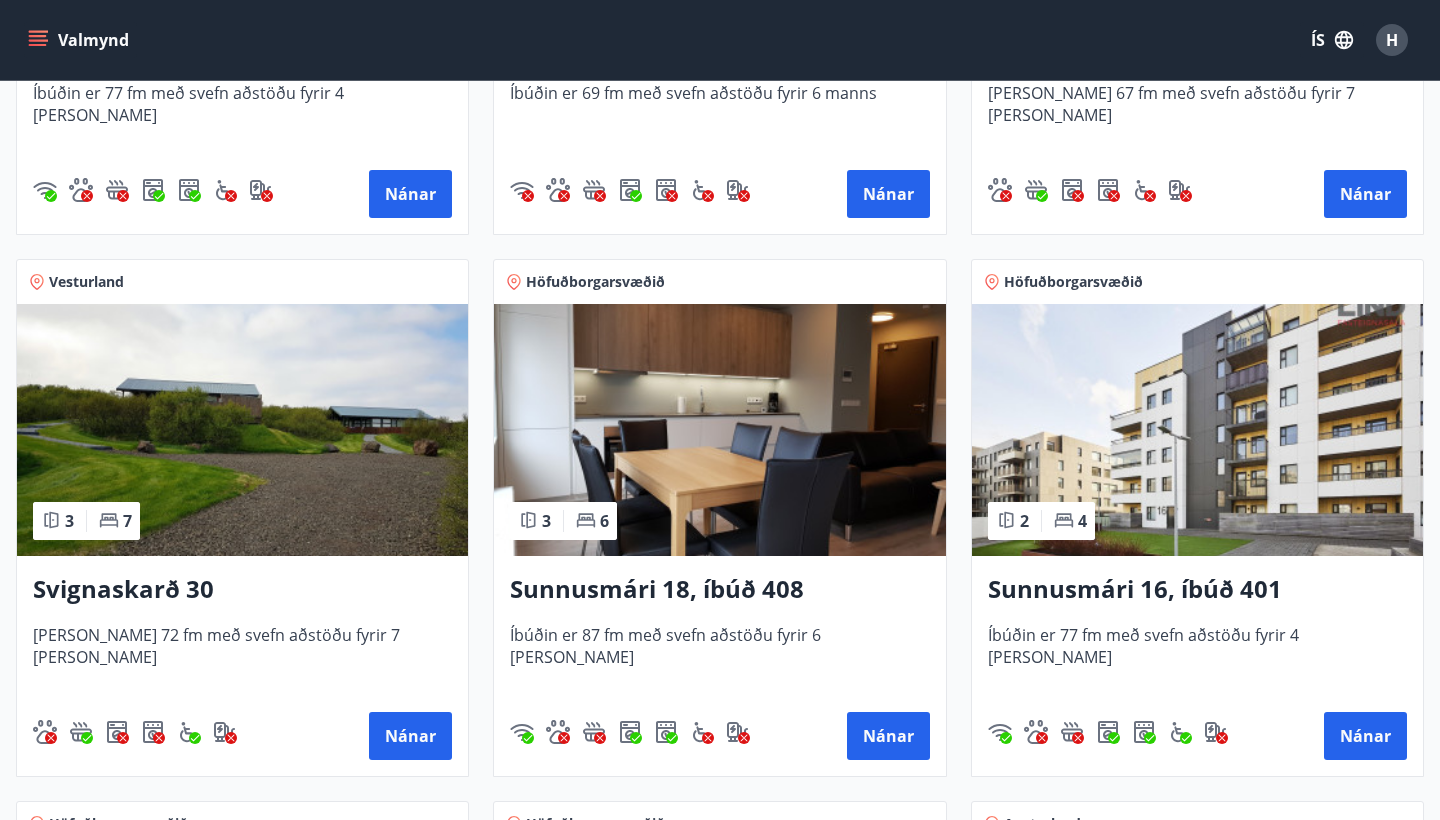 scroll, scrollTop: 1286, scrollLeft: 0, axis: vertical 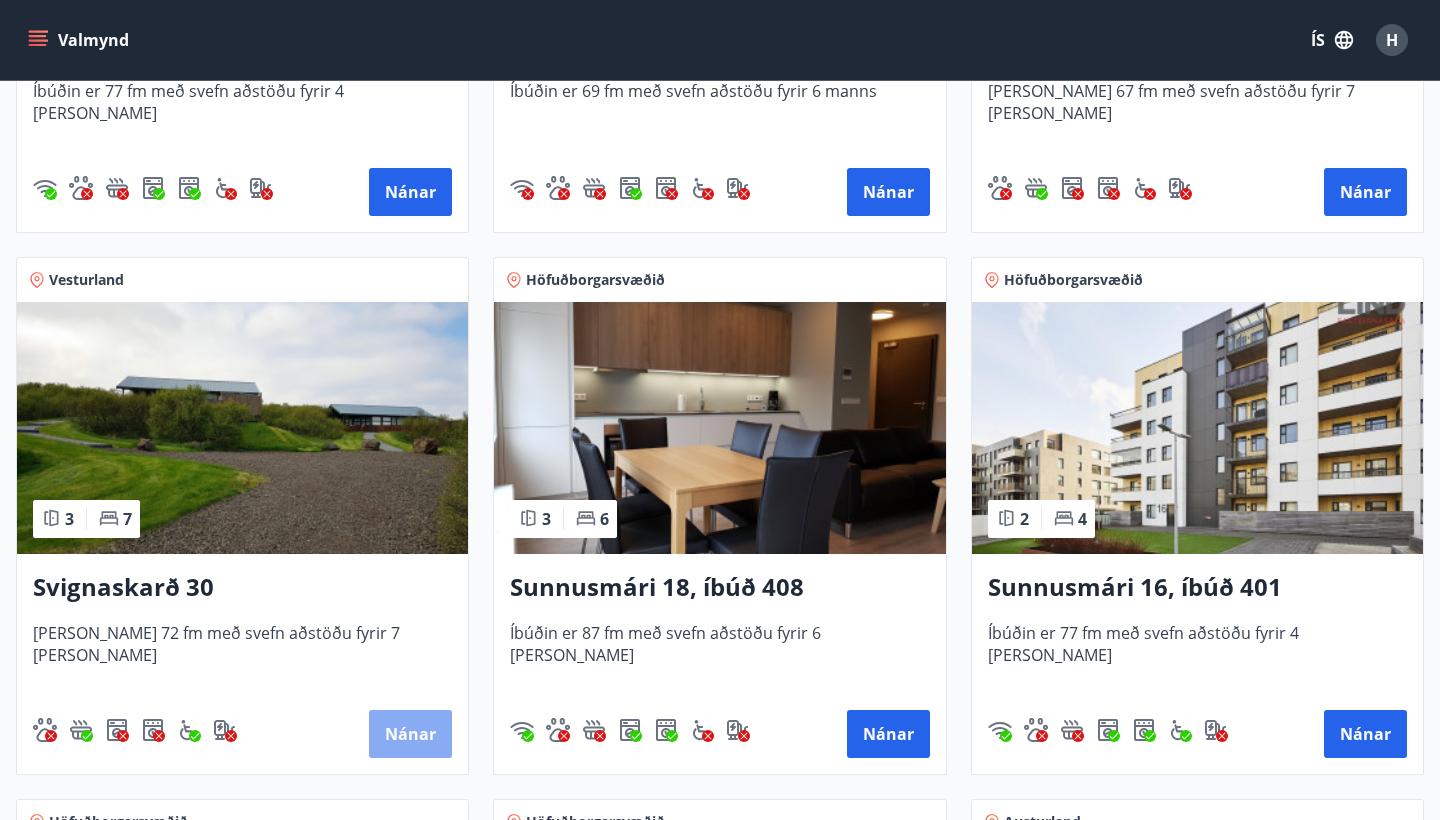 click on "Nánar" at bounding box center [410, 734] 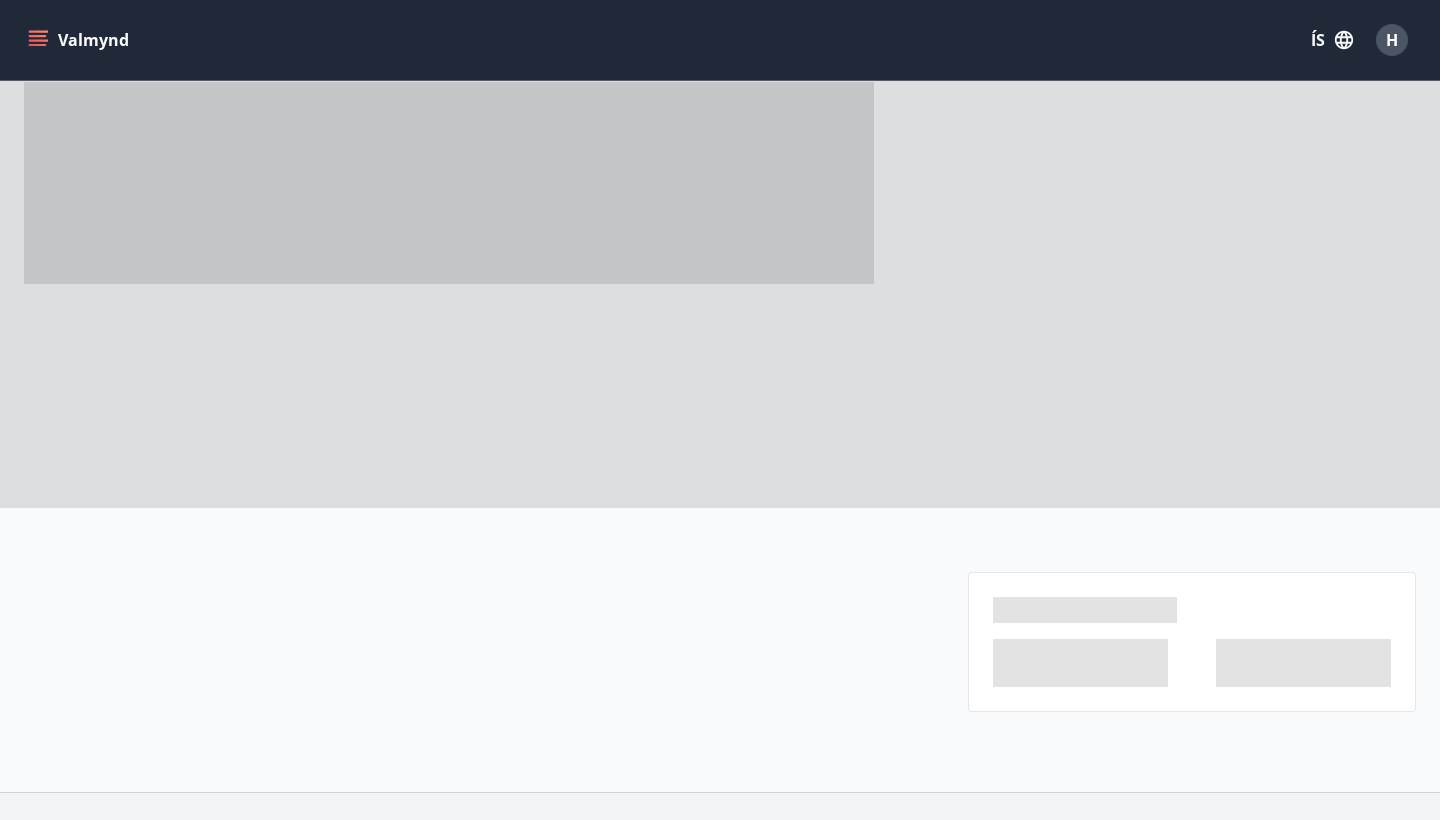 scroll, scrollTop: 0, scrollLeft: 0, axis: both 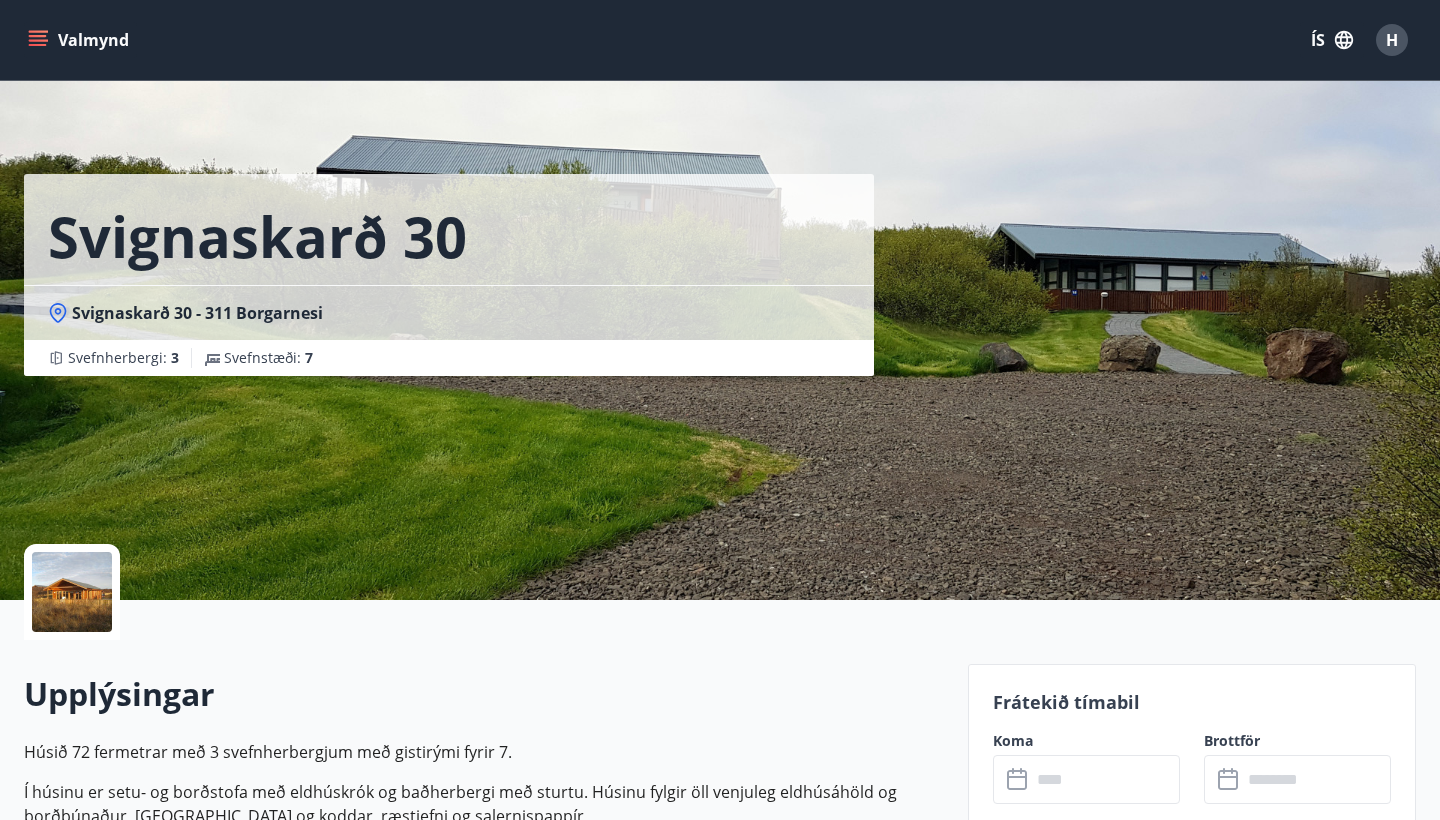 click 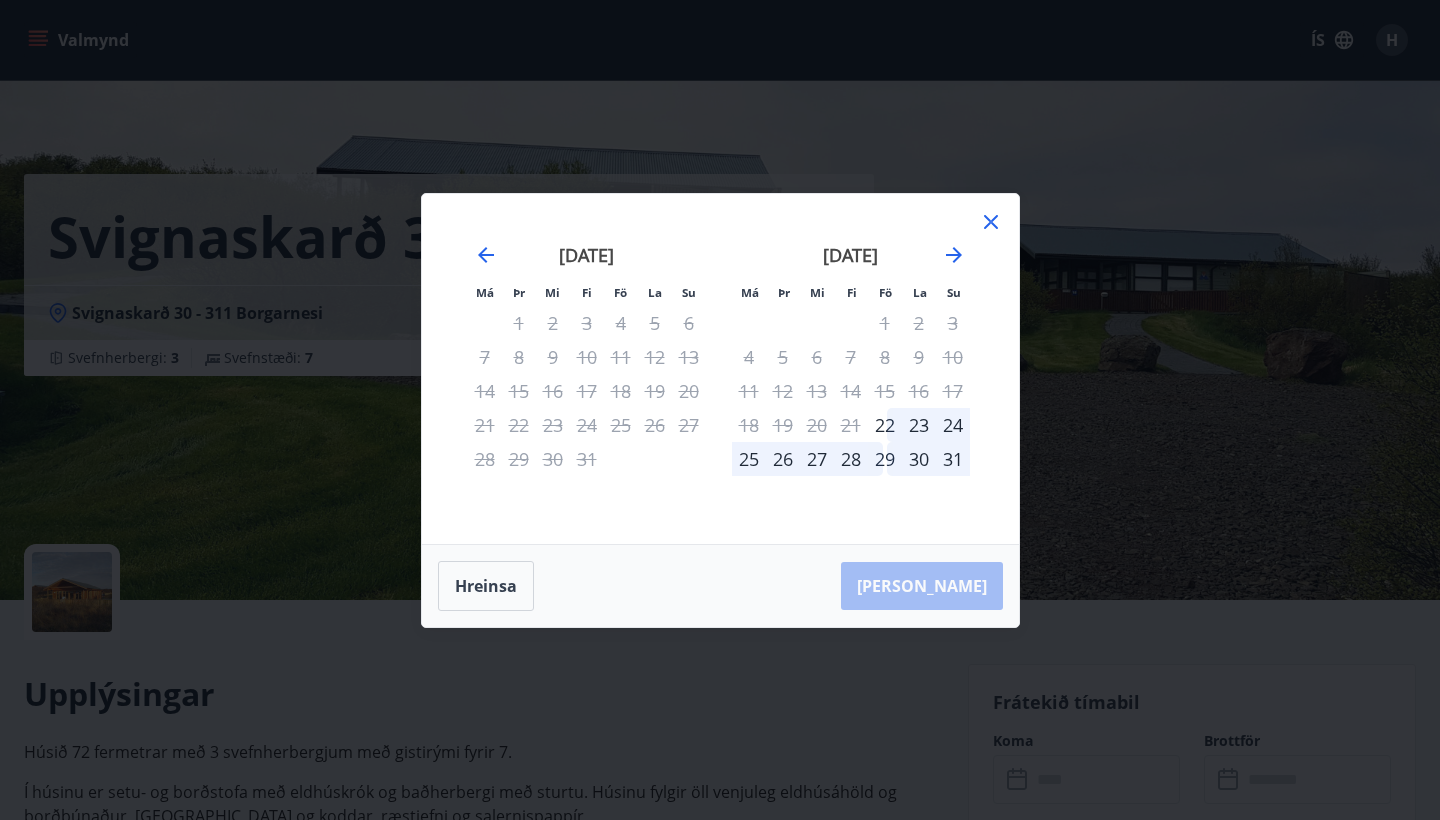 click 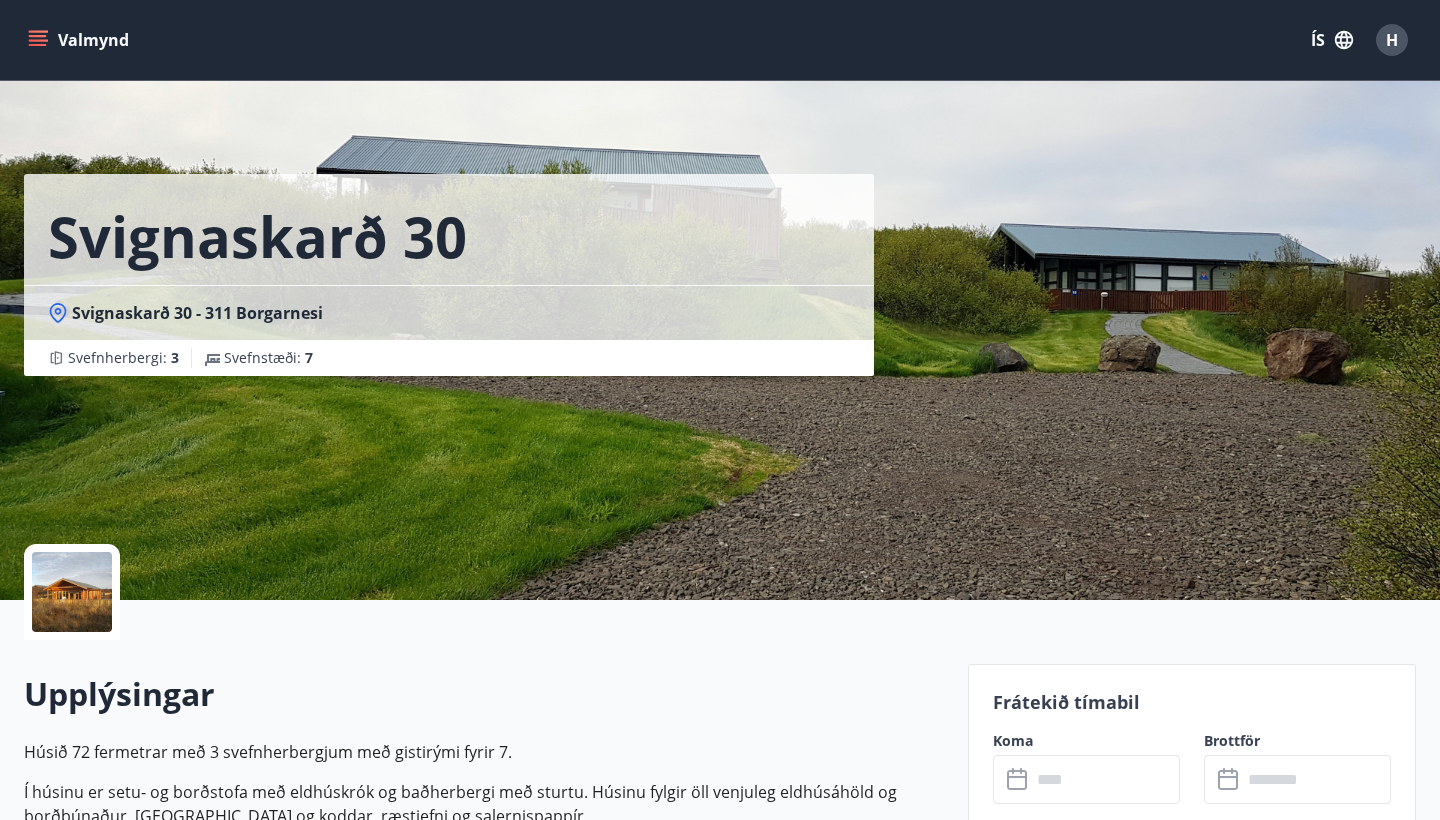 click on "H" at bounding box center (1392, 40) 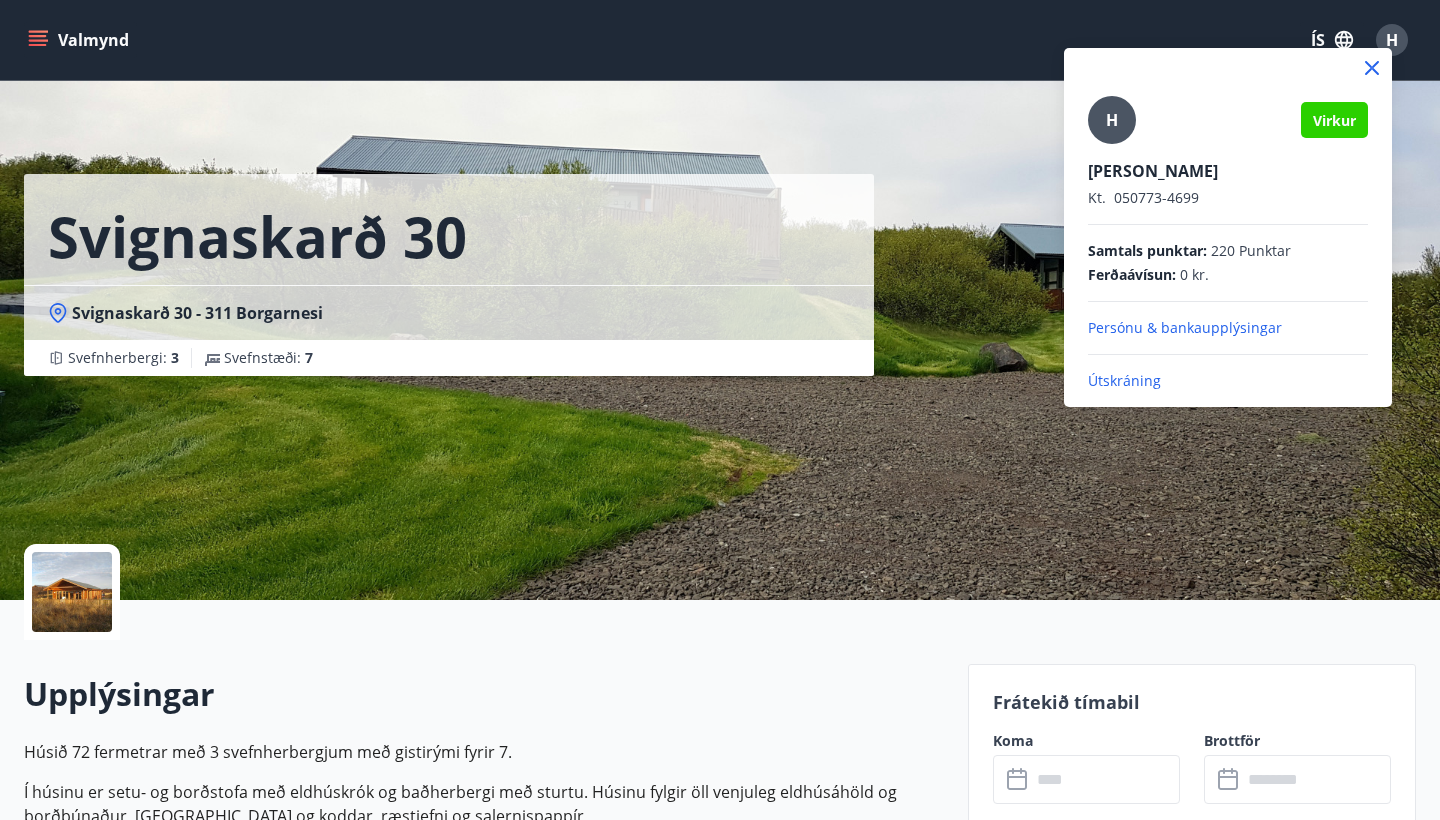 click on "Útskráning" at bounding box center [1228, 381] 